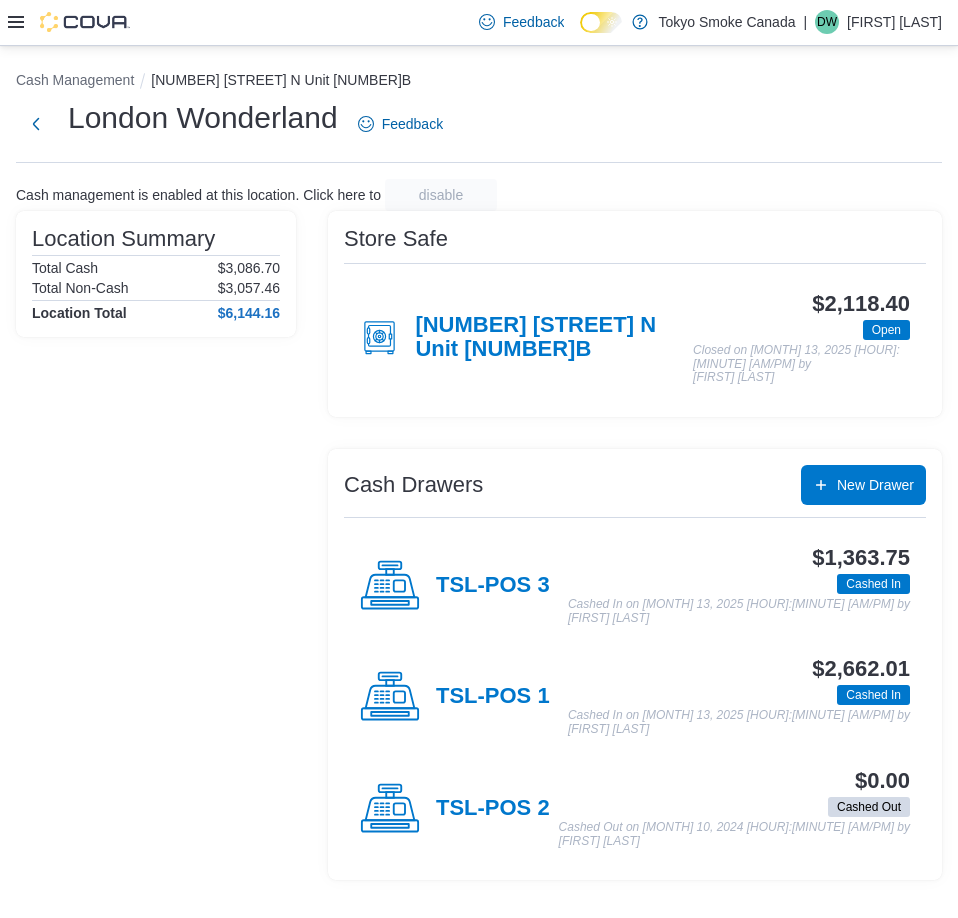 scroll, scrollTop: 0, scrollLeft: 0, axis: both 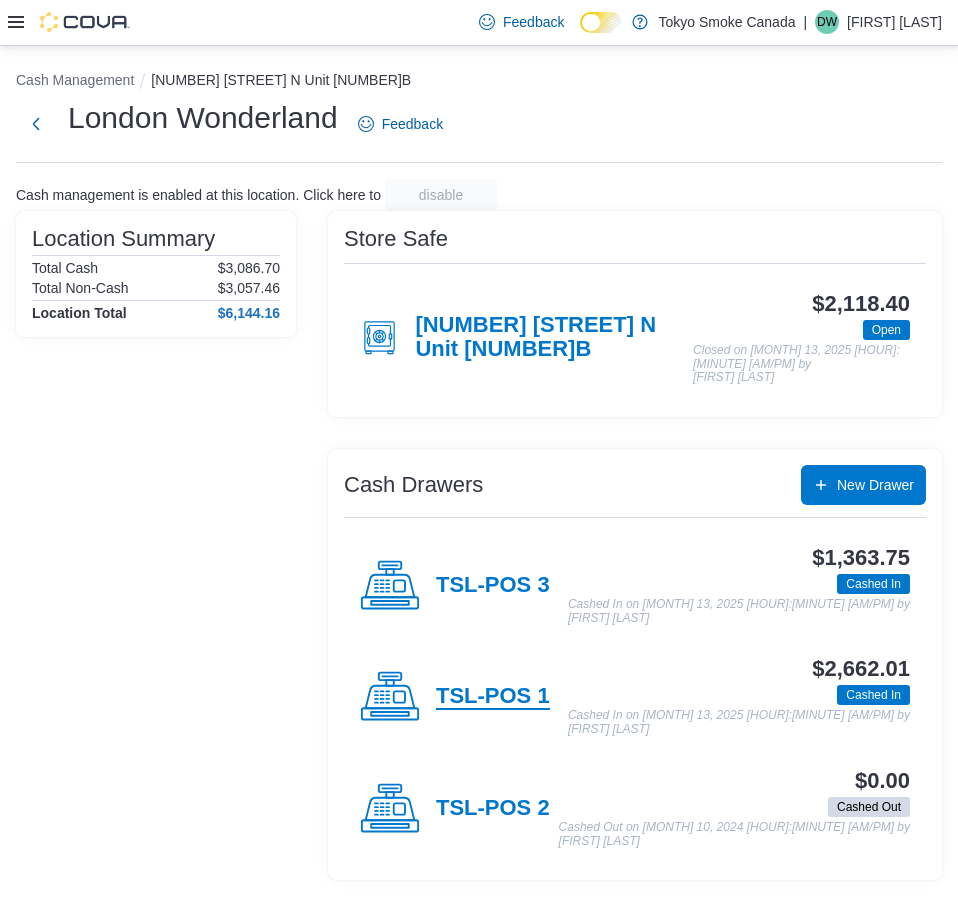 click on "TSL-POS 1" at bounding box center [493, 697] 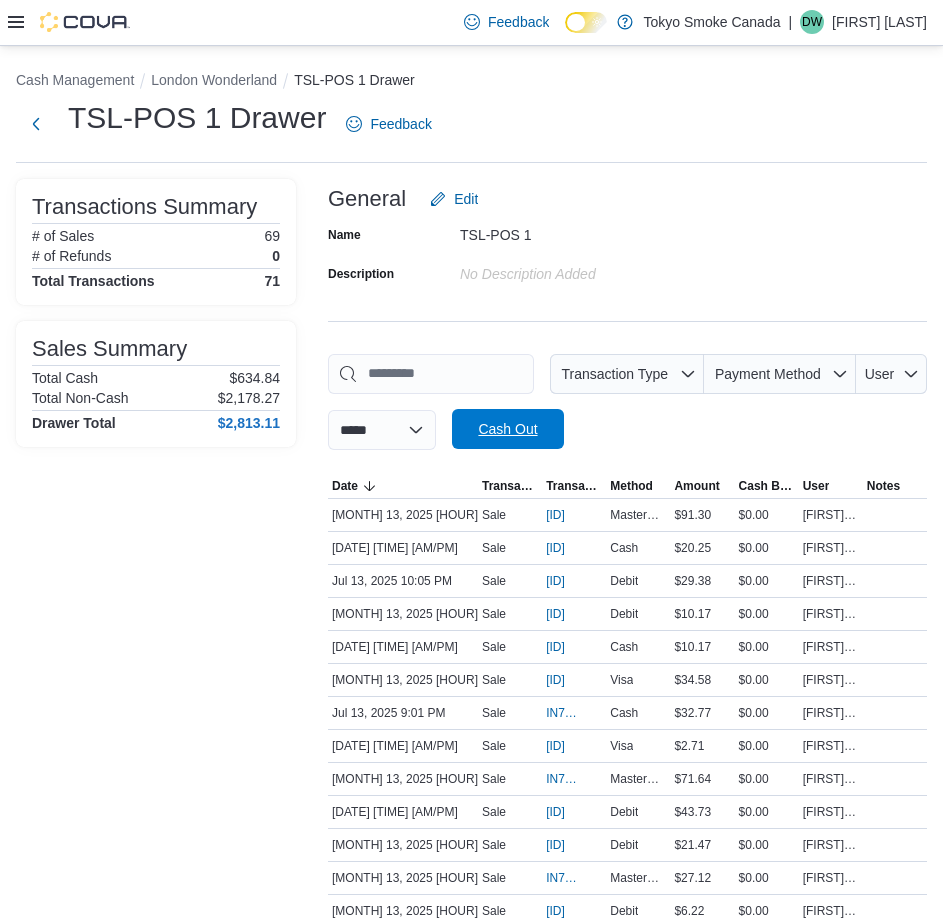 click on "Cash Out" at bounding box center (508, 429) 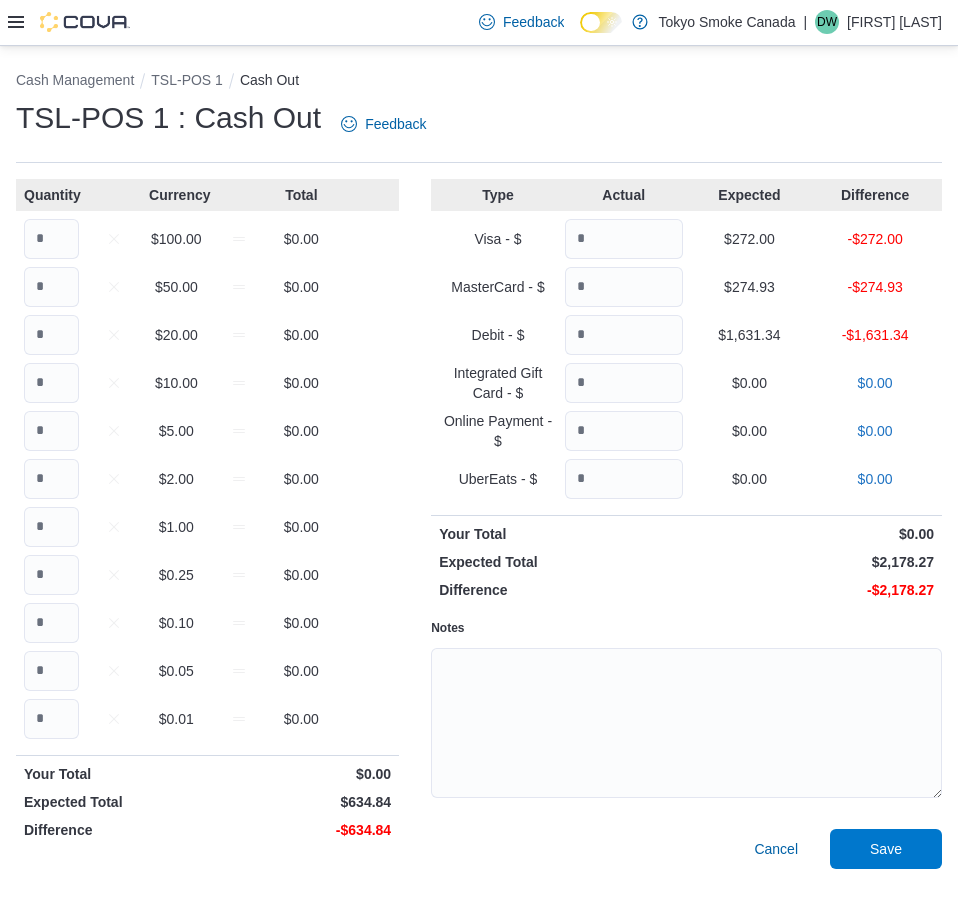 click on "Quantity Currency Total $100.00 $0.00 $50.00 $0.00 $20.00 $0.00 $10.00 $0.00 $5.00 $0.00 $2.00 $0.00 $1.00 $0.00 $0.25 $0.00 $0.10 $0.00 $0.05 $0.00 $0.01 $0.00 Your Total $0.00 Expected Total [NUMBER] Difference  -[NUMBER]" at bounding box center (207, 524) 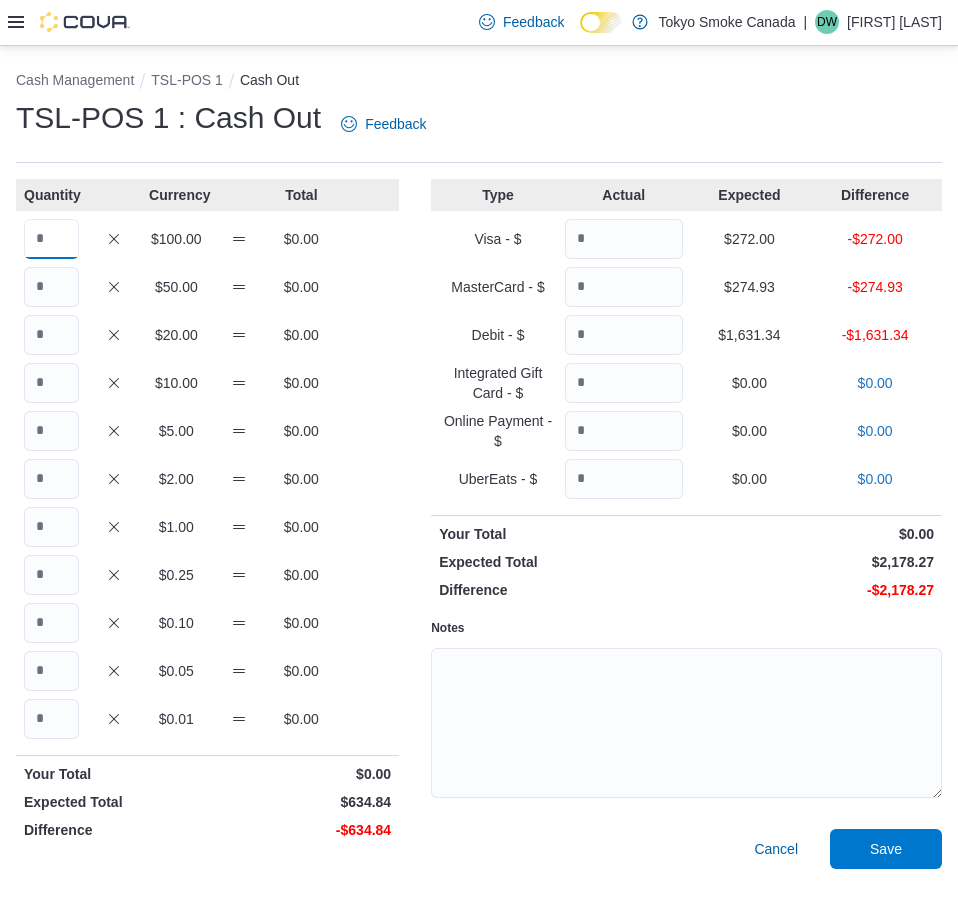 click at bounding box center [51, 239] 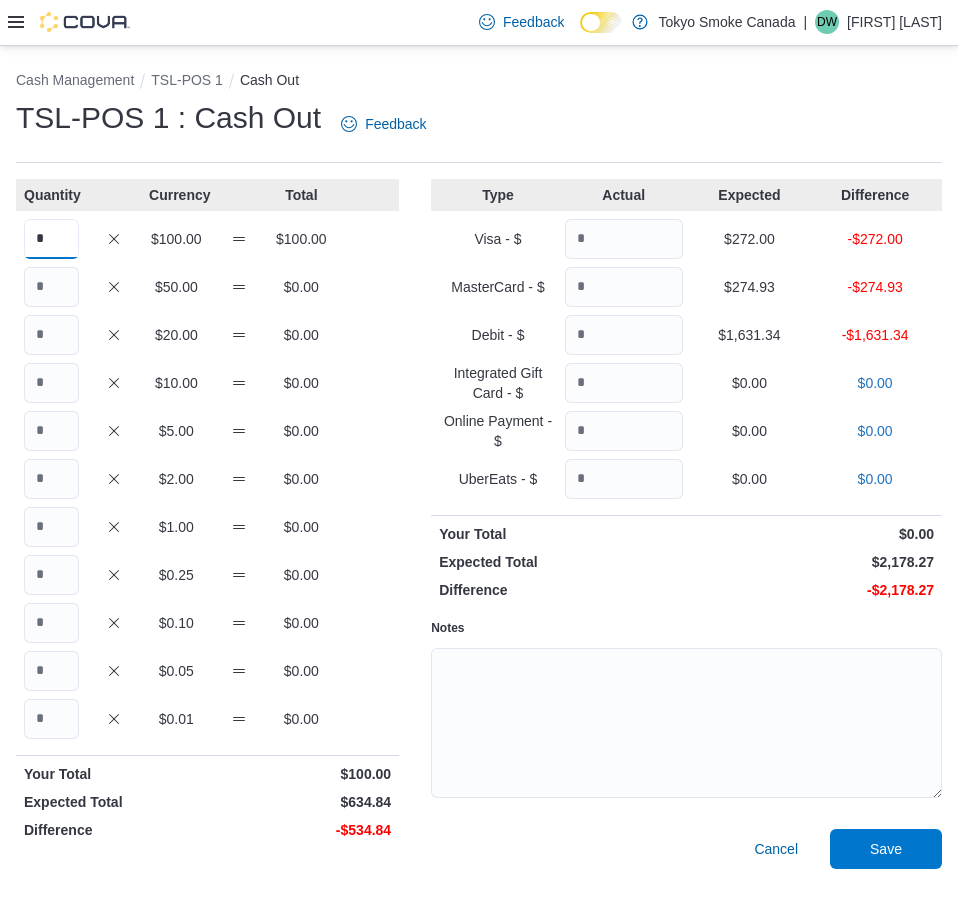 type on "*" 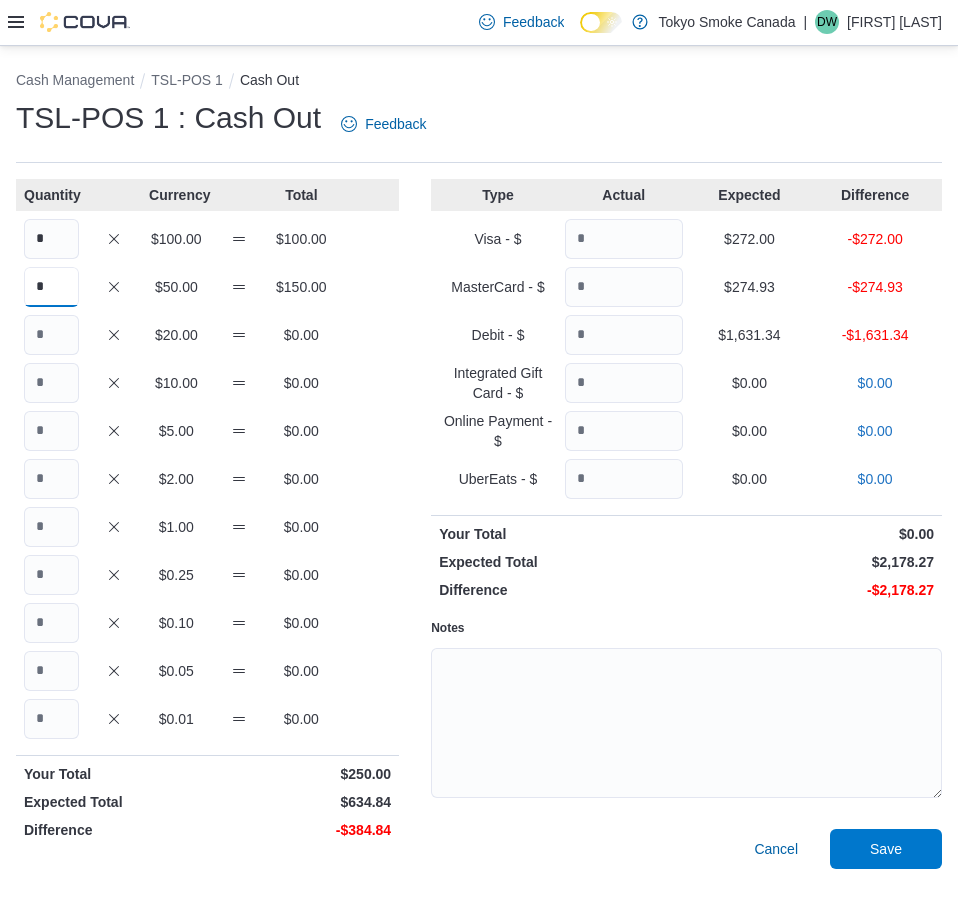 type on "*" 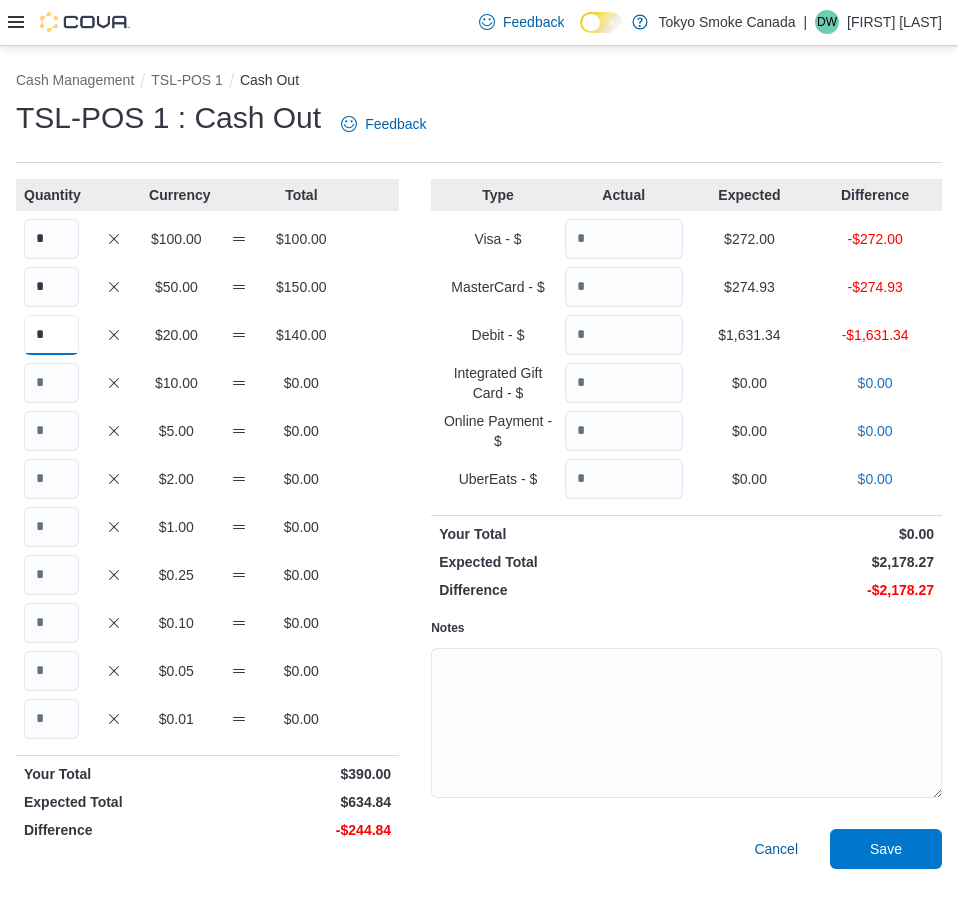 type on "*" 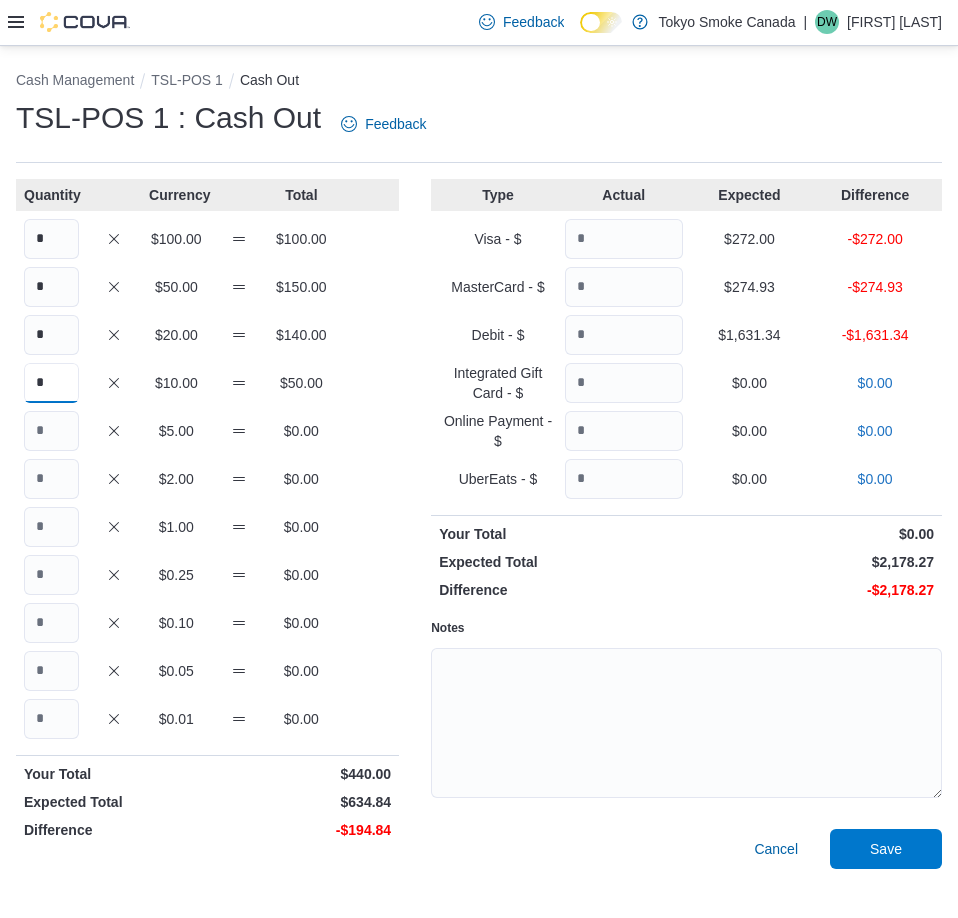 type on "*" 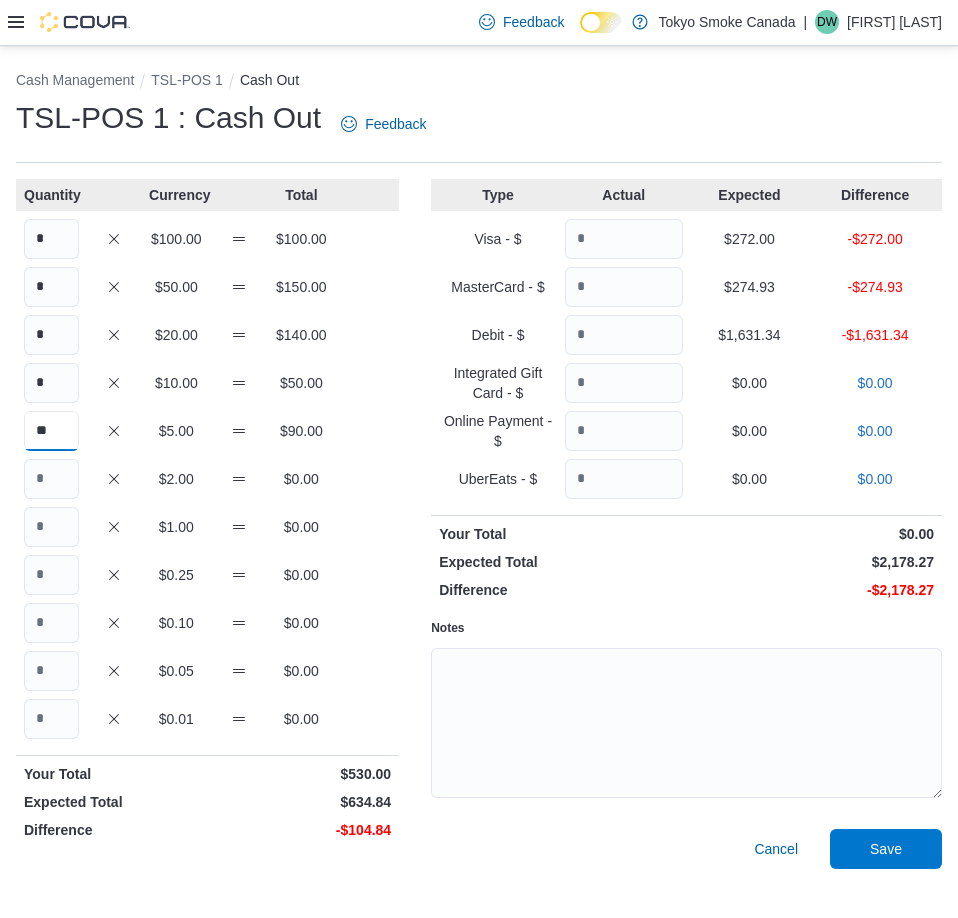 type on "**" 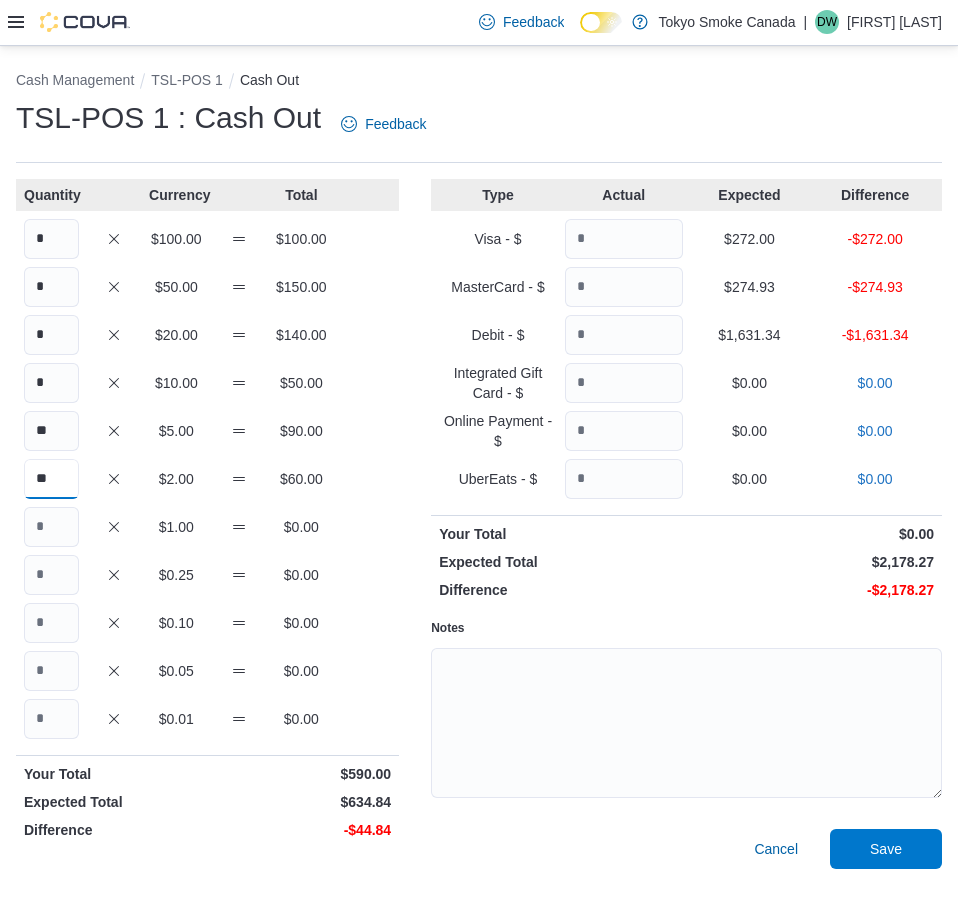type on "**" 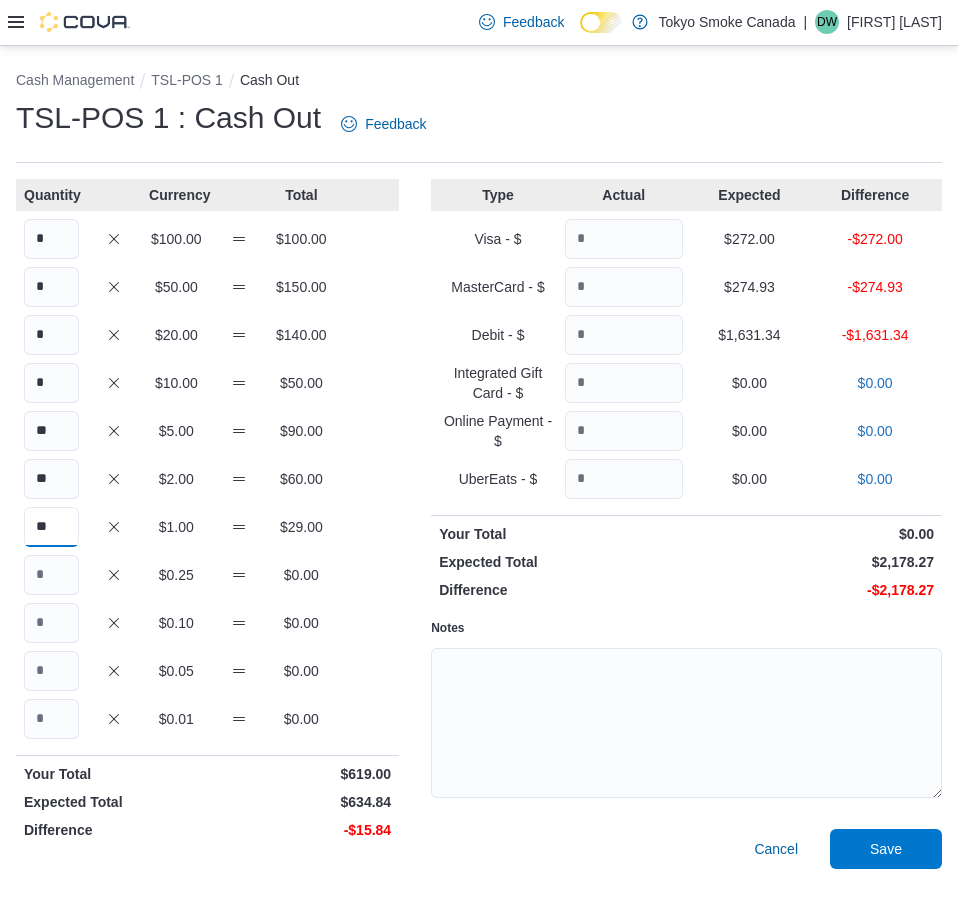 type on "**" 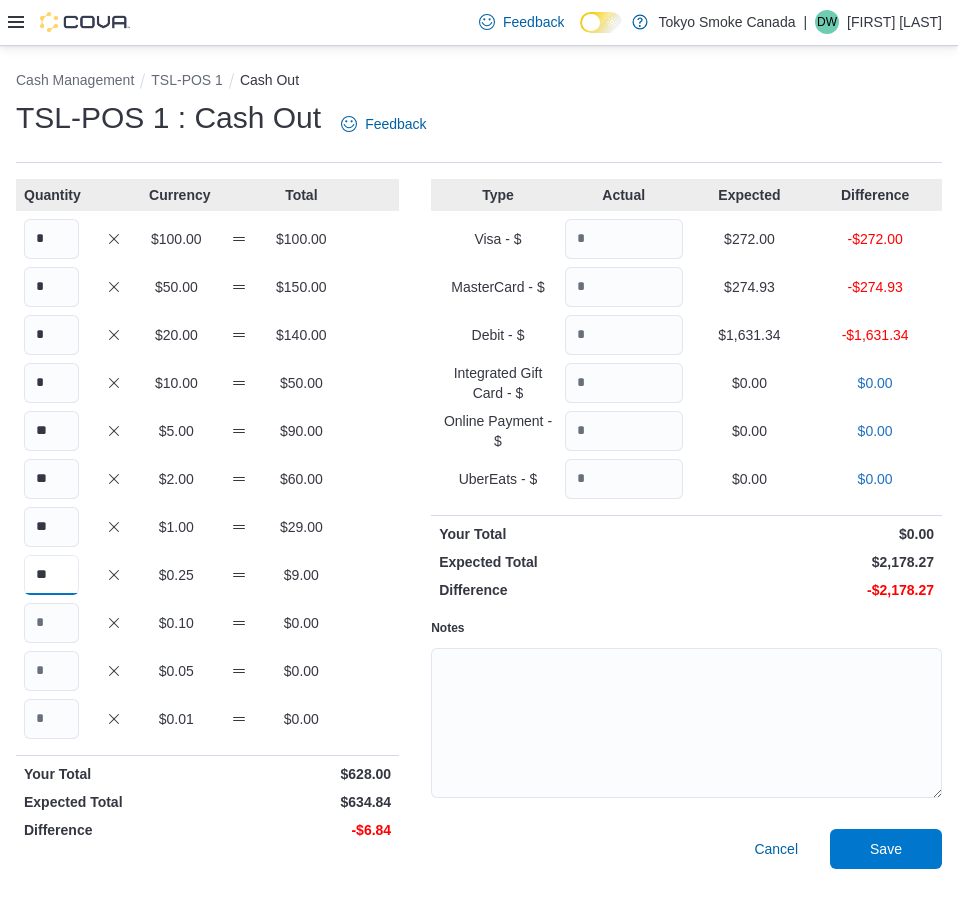 type on "**" 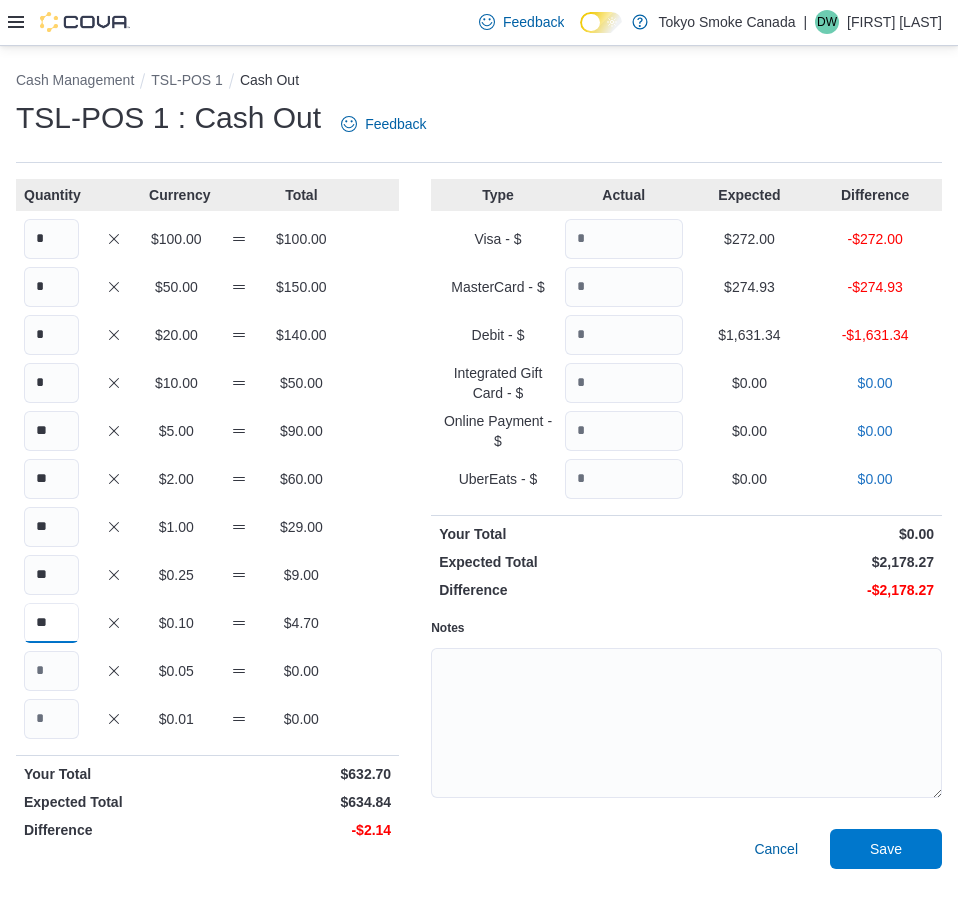 type on "**" 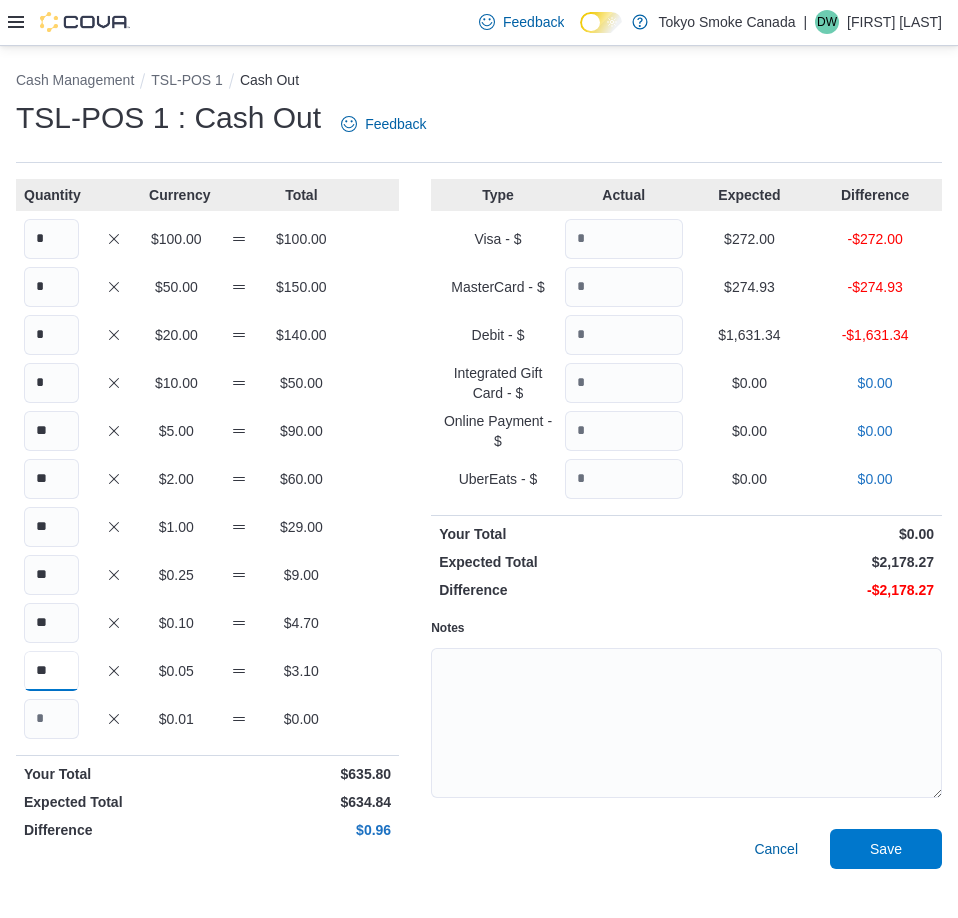 type on "**" 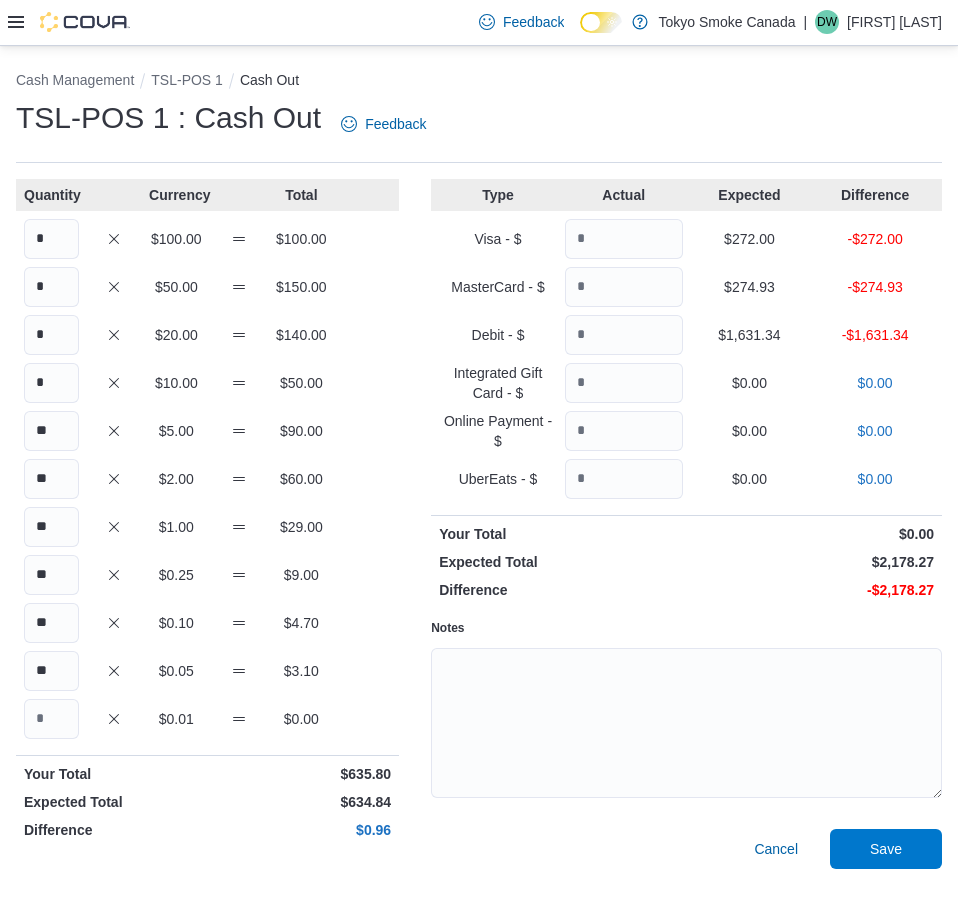 click on "Type Actual Expected Difference Visa - $ $ [NUMBER] -$ [NUMBER] MasterCard - $ $ [NUMBER] -$ [NUMBER] Debit - $ $ [NUMBER] -$ [NUMBER] Integrated Gift Card - $ $ [NUMBER] $ [NUMBER] Online Payment - $ $ [NUMBER] $ [NUMBER] UberEats - $ $ [NUMBER] $ [NUMBER] Your Total $ [NUMBER] Expected Total $ [NUMBER] Difference -$ [NUMBER] Notes  Cancel Save" at bounding box center (686, 524) 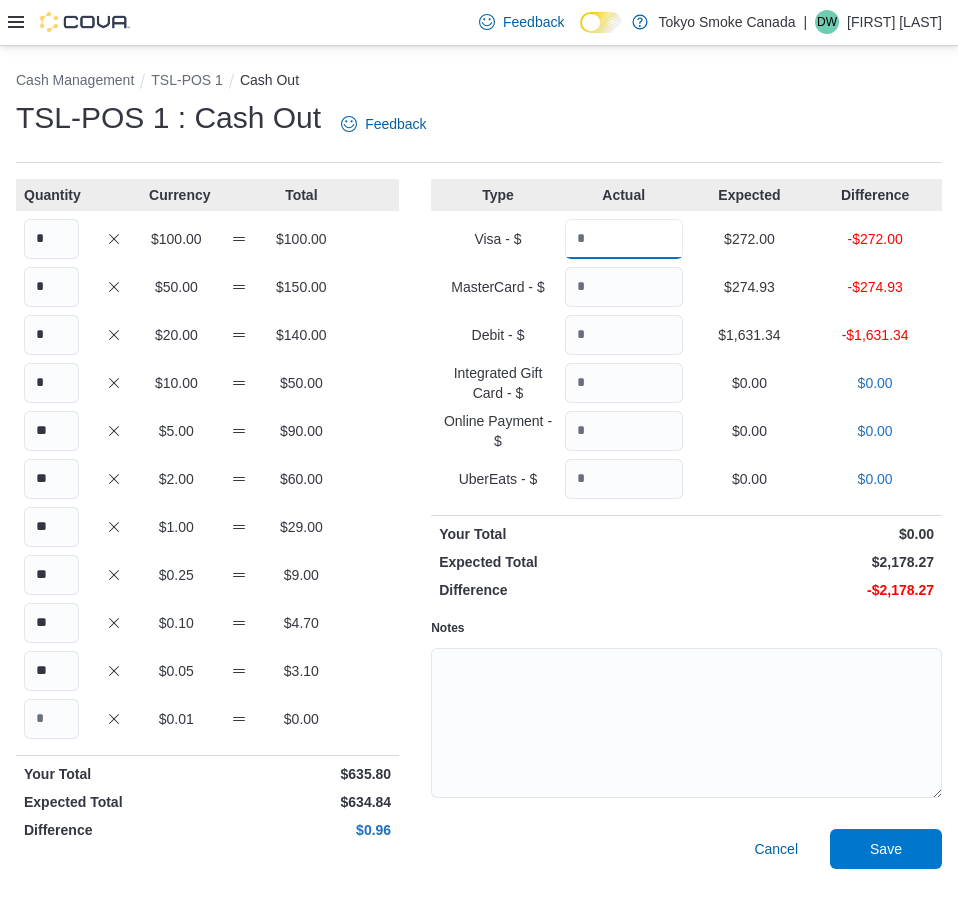 click at bounding box center [624, 239] 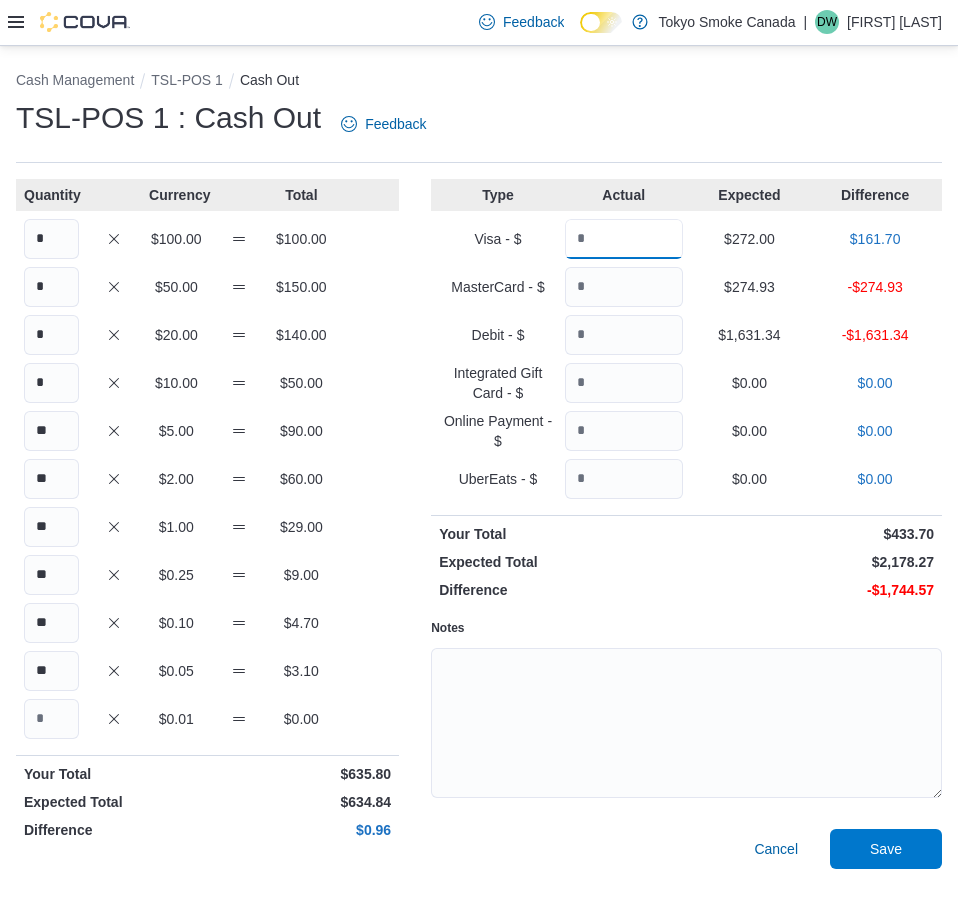 type on "******" 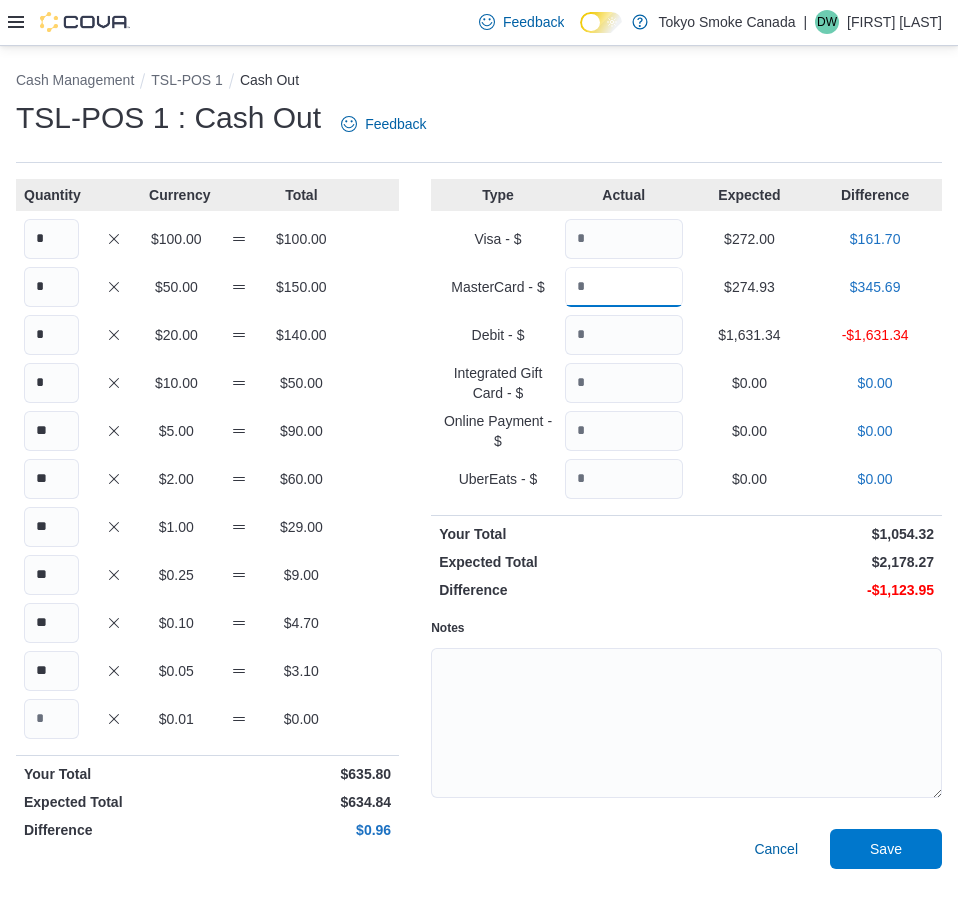 type on "******" 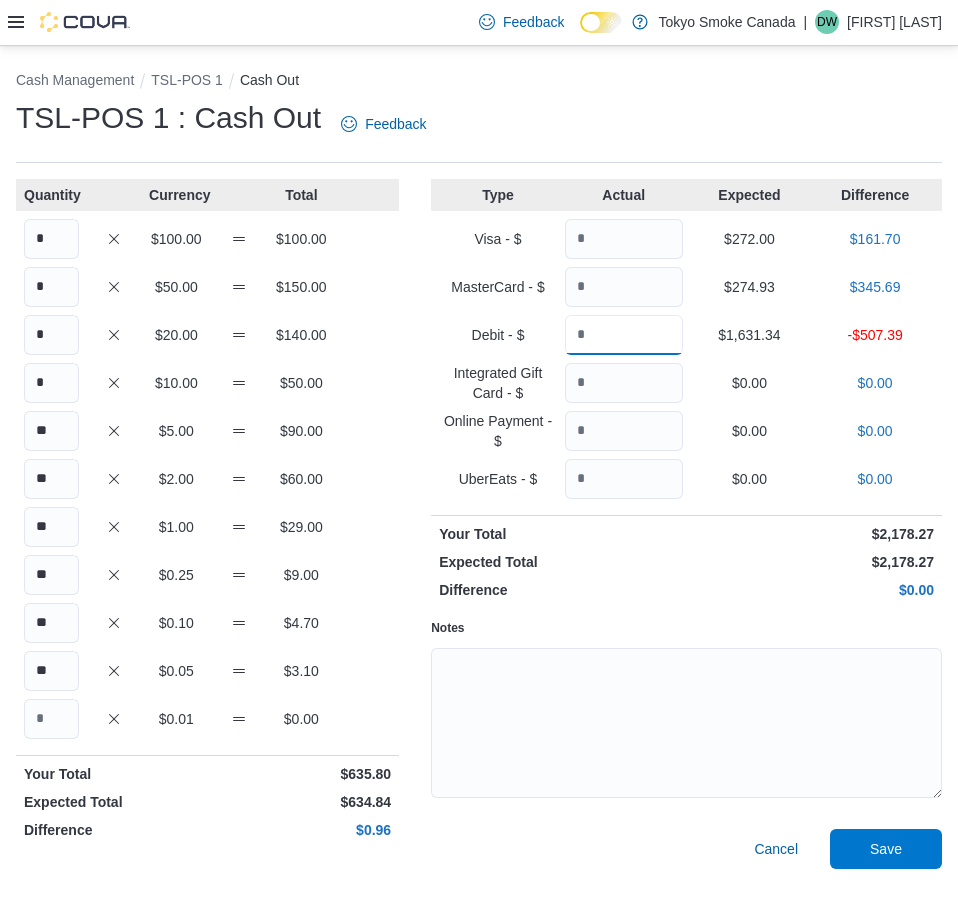 type on "*******" 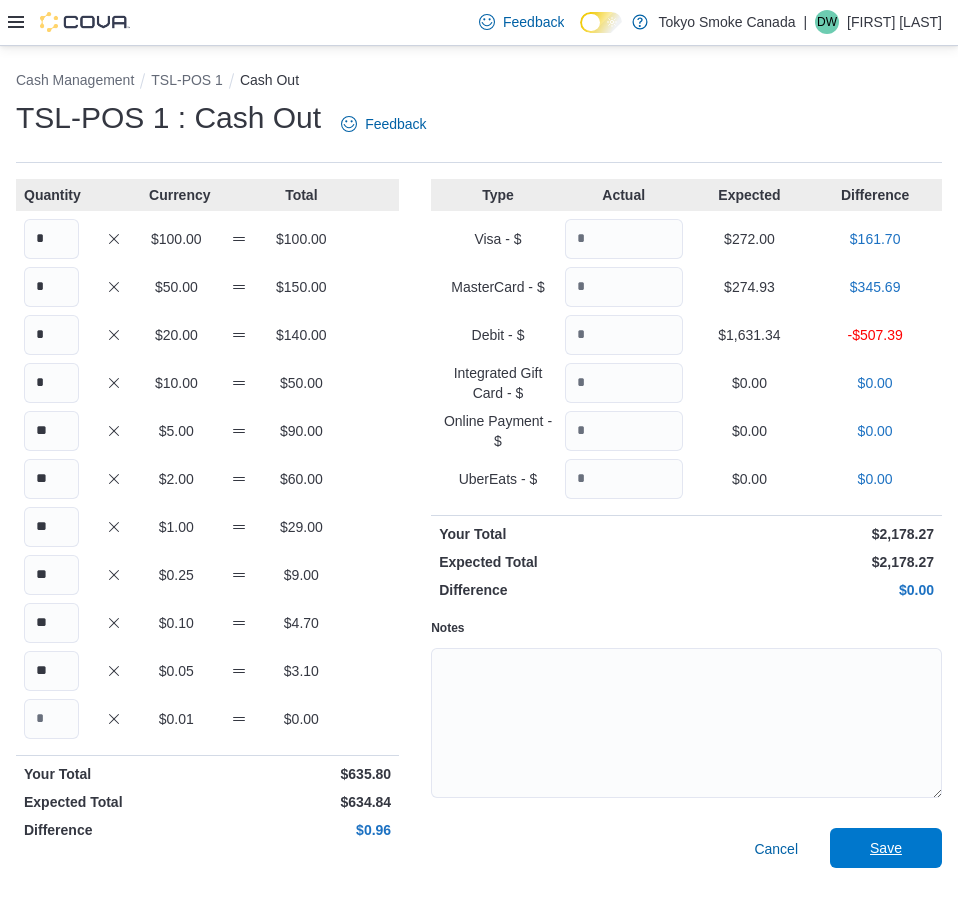 click on "Save" at bounding box center (886, 848) 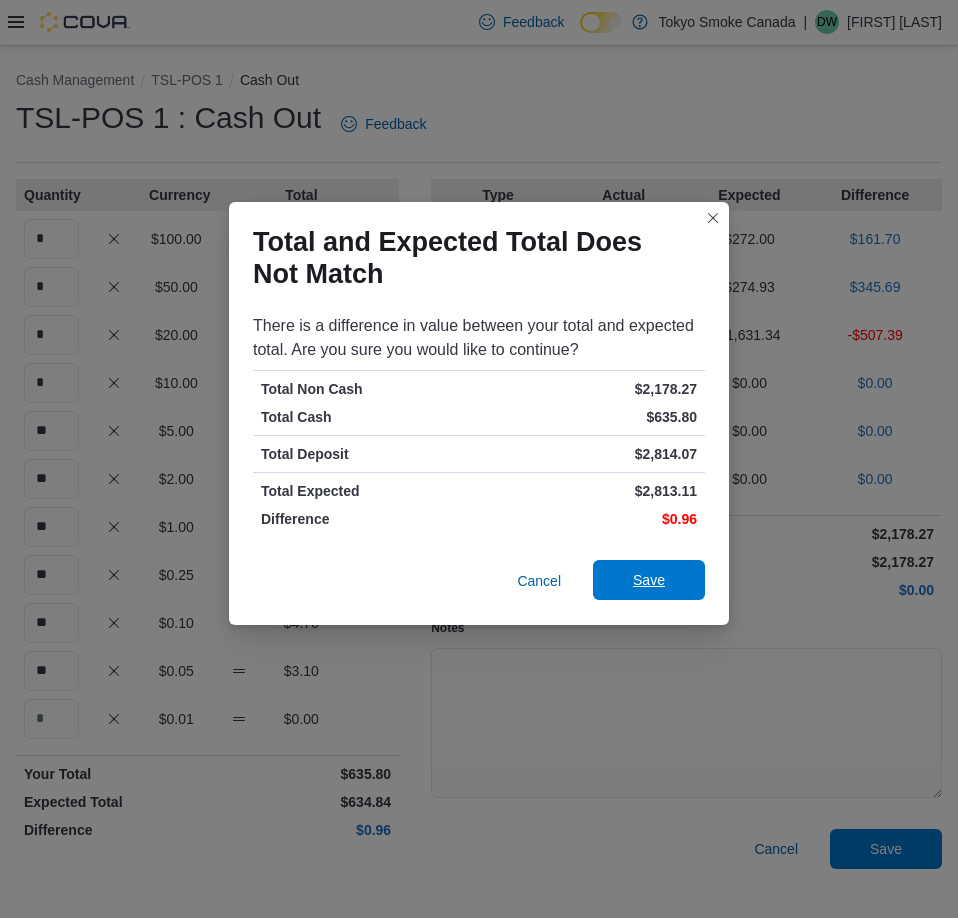 click on "Save" at bounding box center (649, 580) 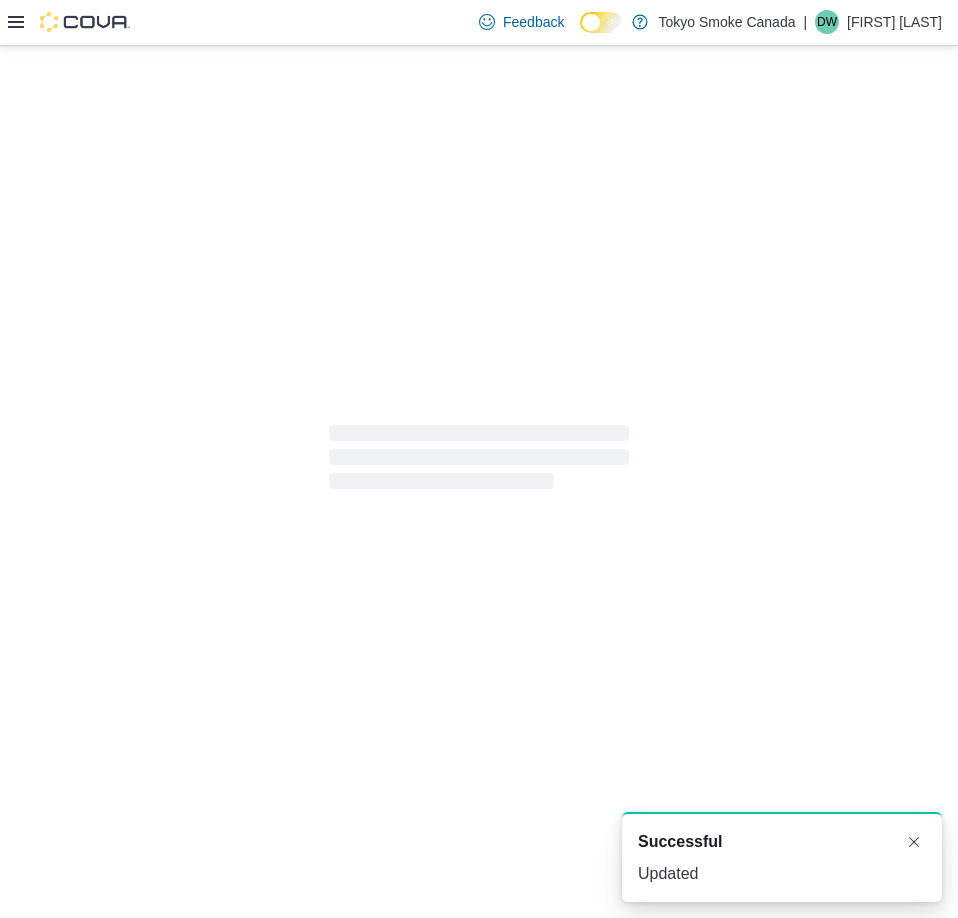 scroll, scrollTop: 0, scrollLeft: 0, axis: both 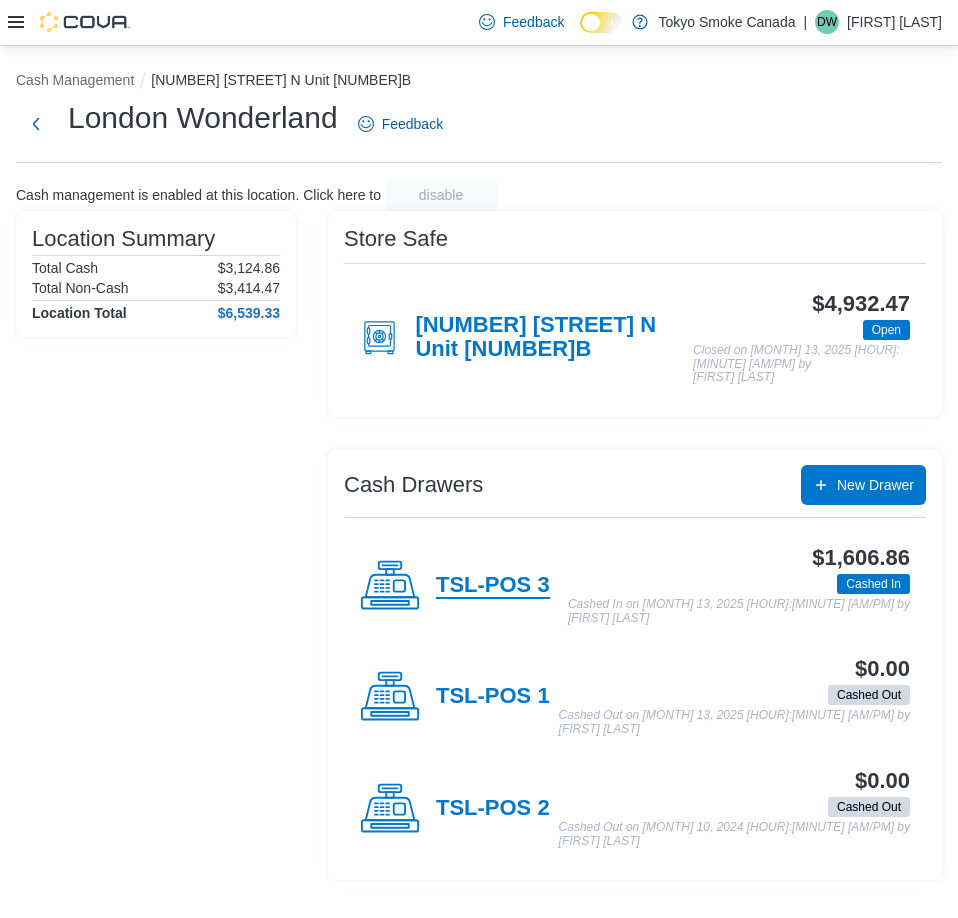 click on "TSL-POS 3" at bounding box center [493, 586] 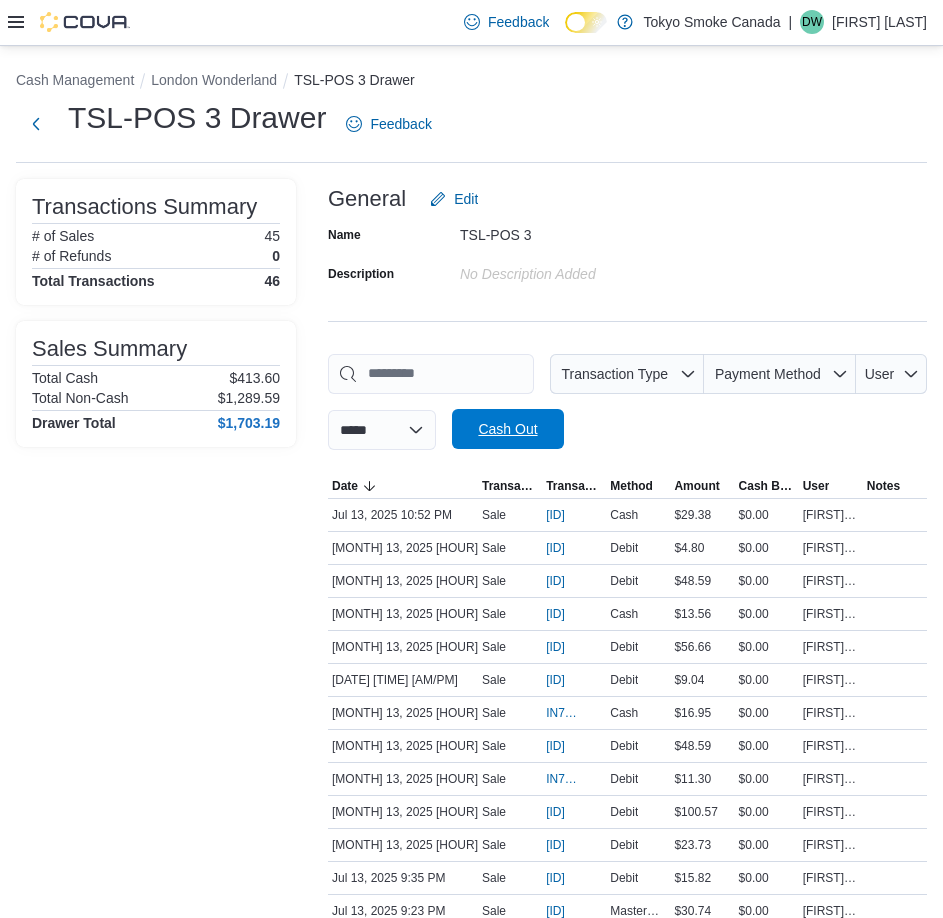 click on "Cash Out" at bounding box center (507, 429) 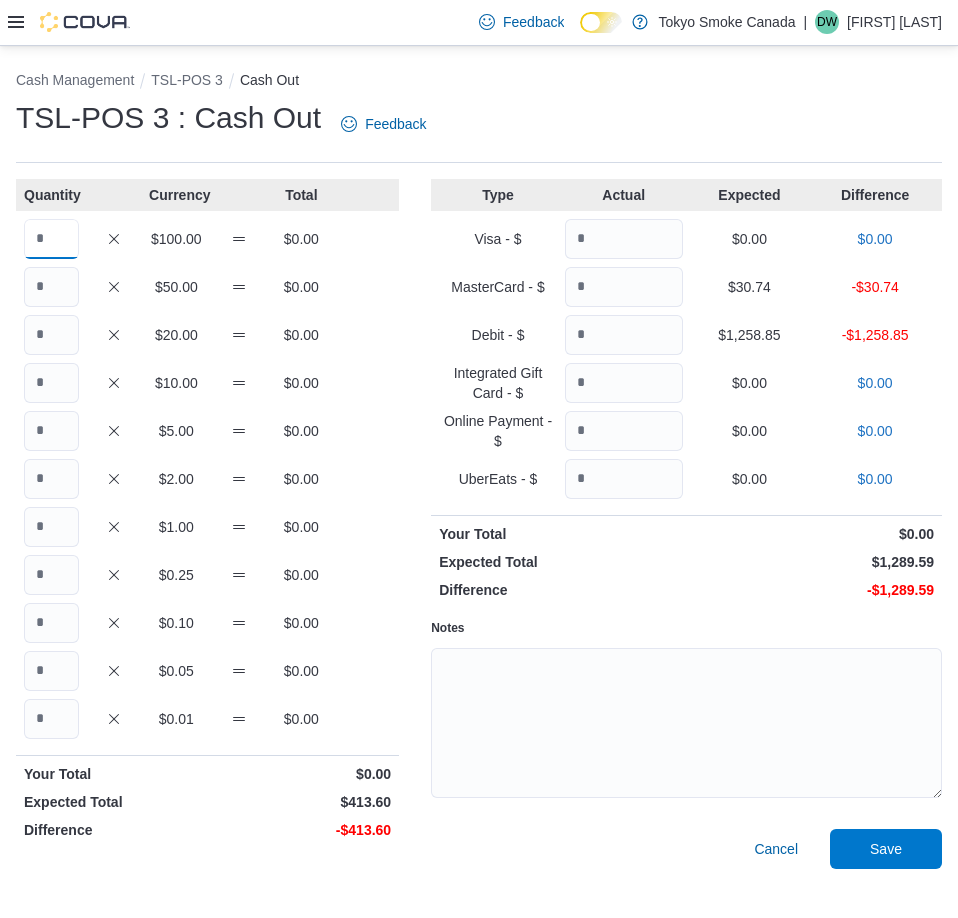 click at bounding box center (51, 239) 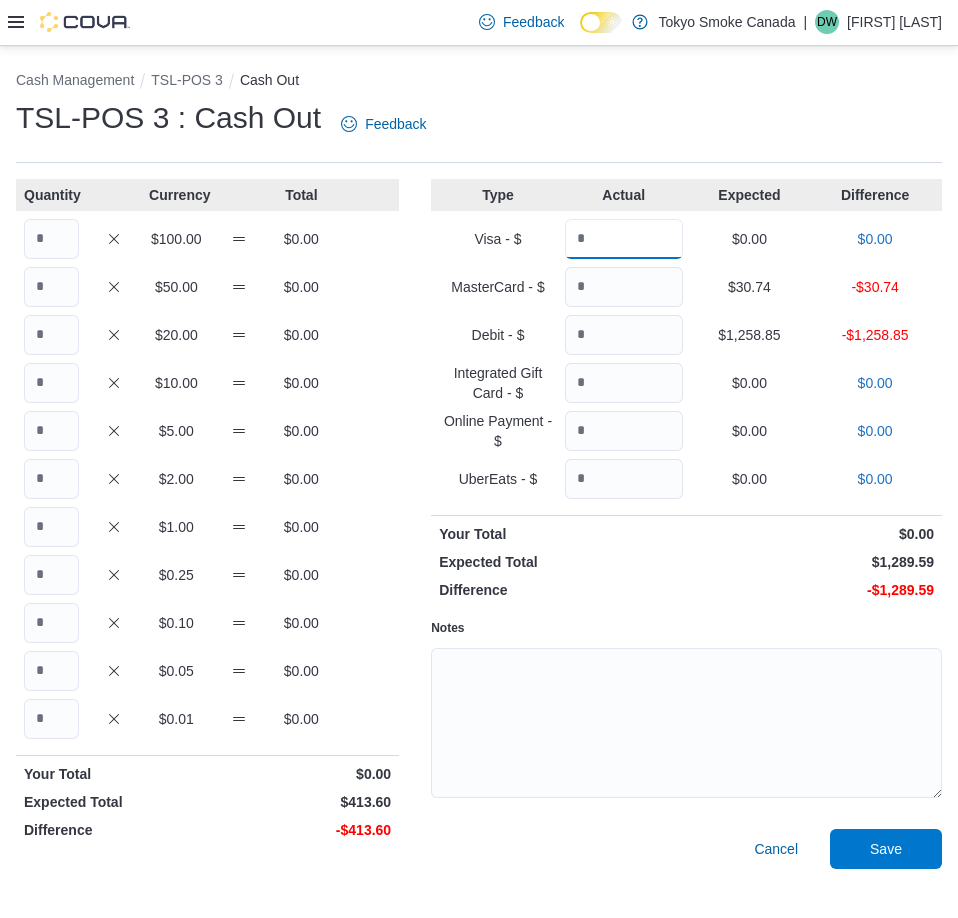 click at bounding box center (624, 239) 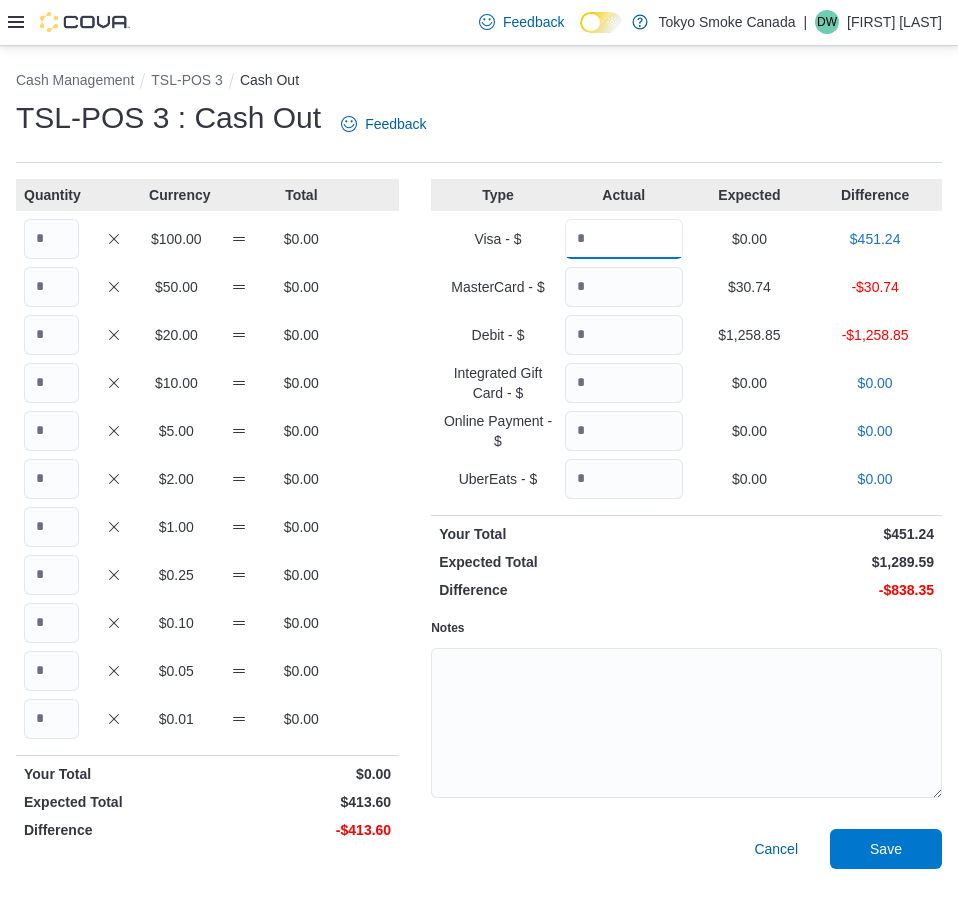 type on "******" 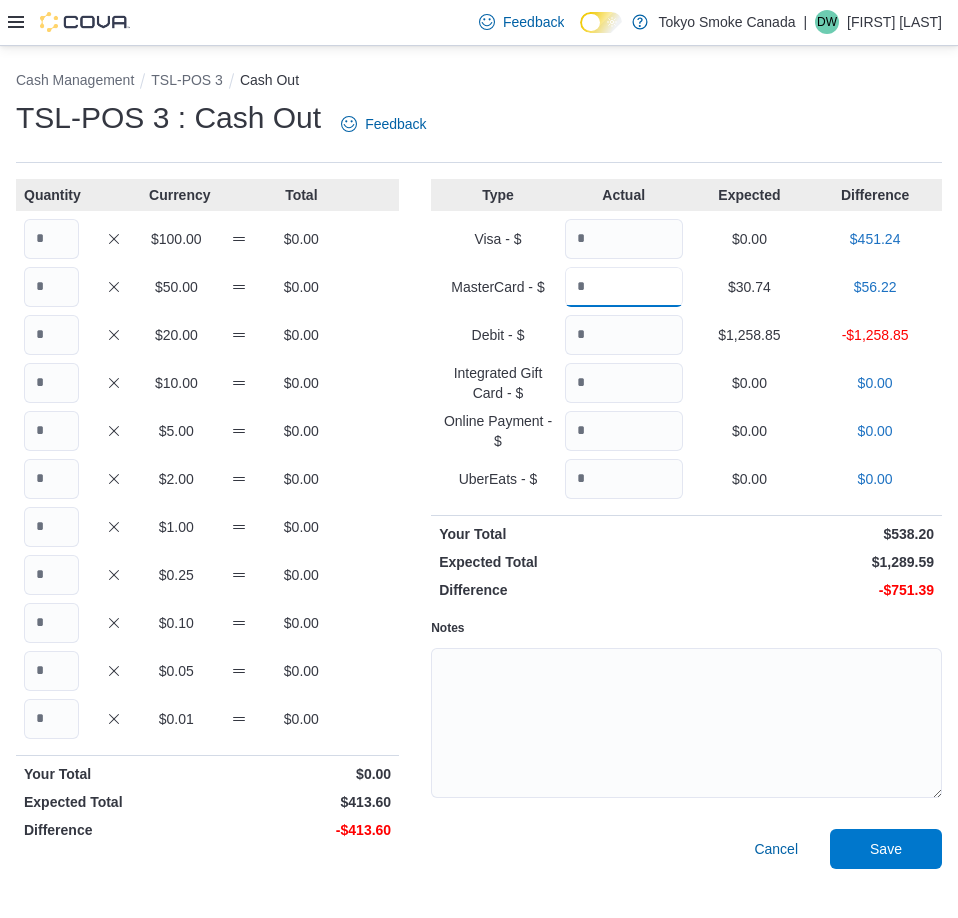 type on "*****" 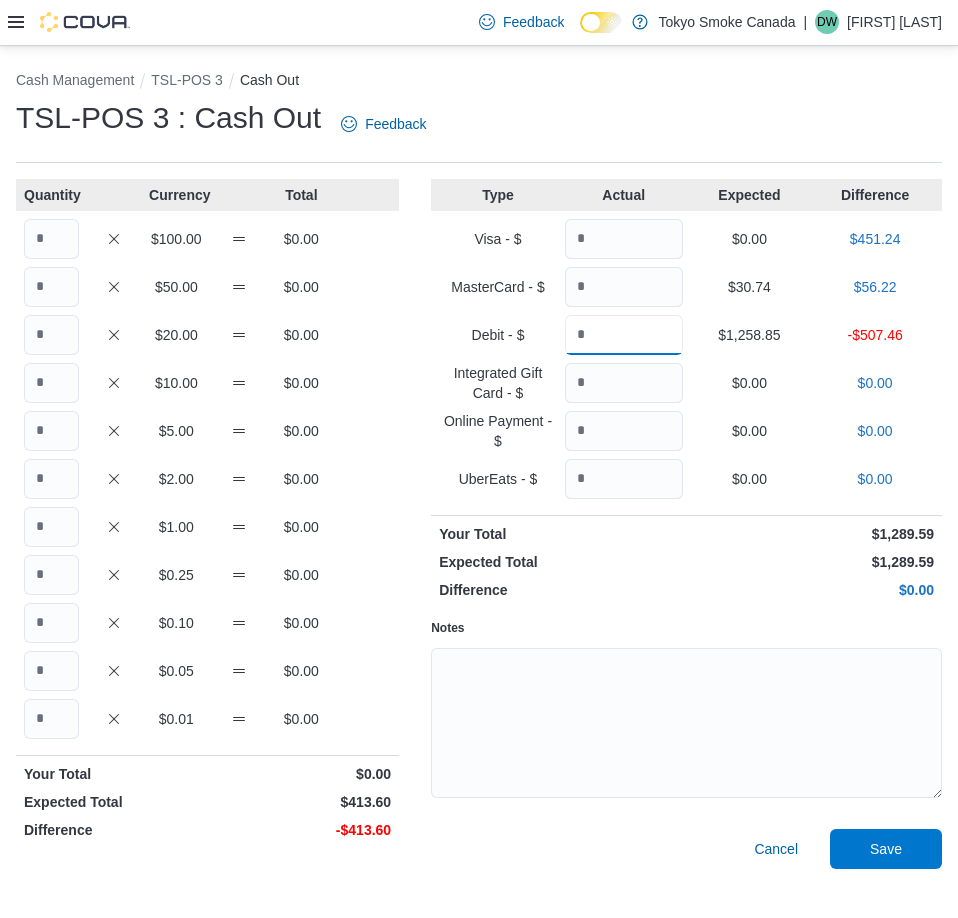 type on "******" 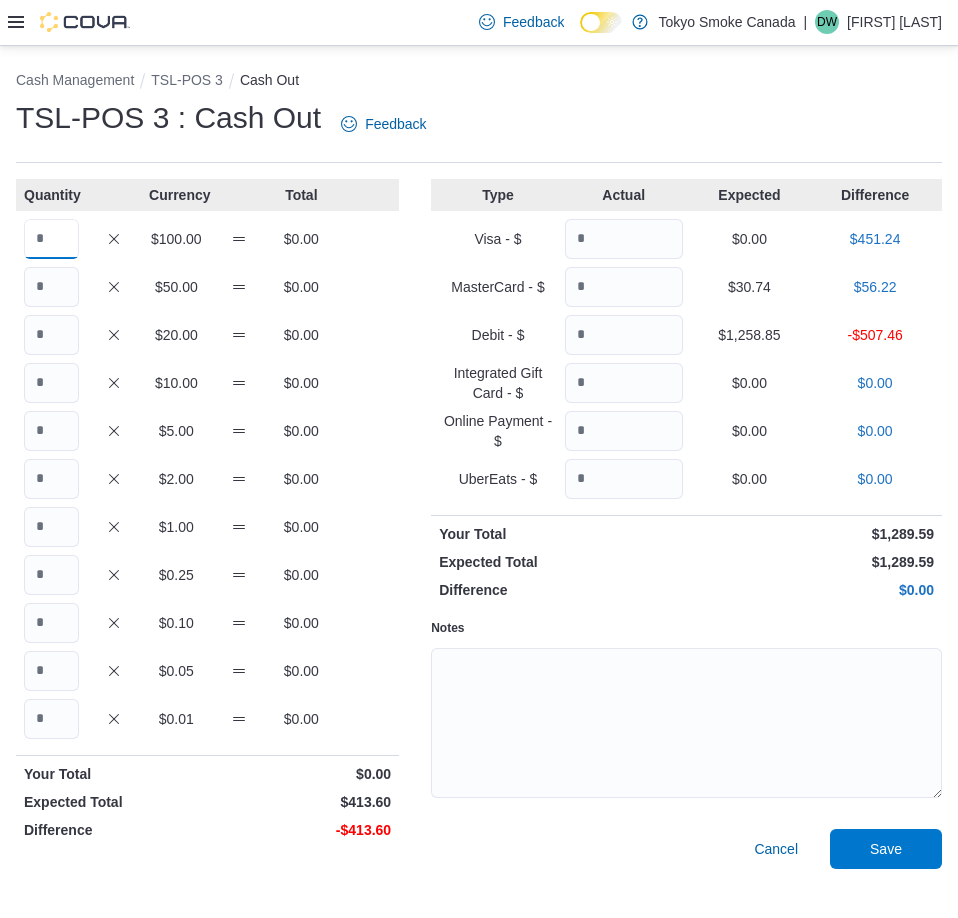click at bounding box center [51, 239] 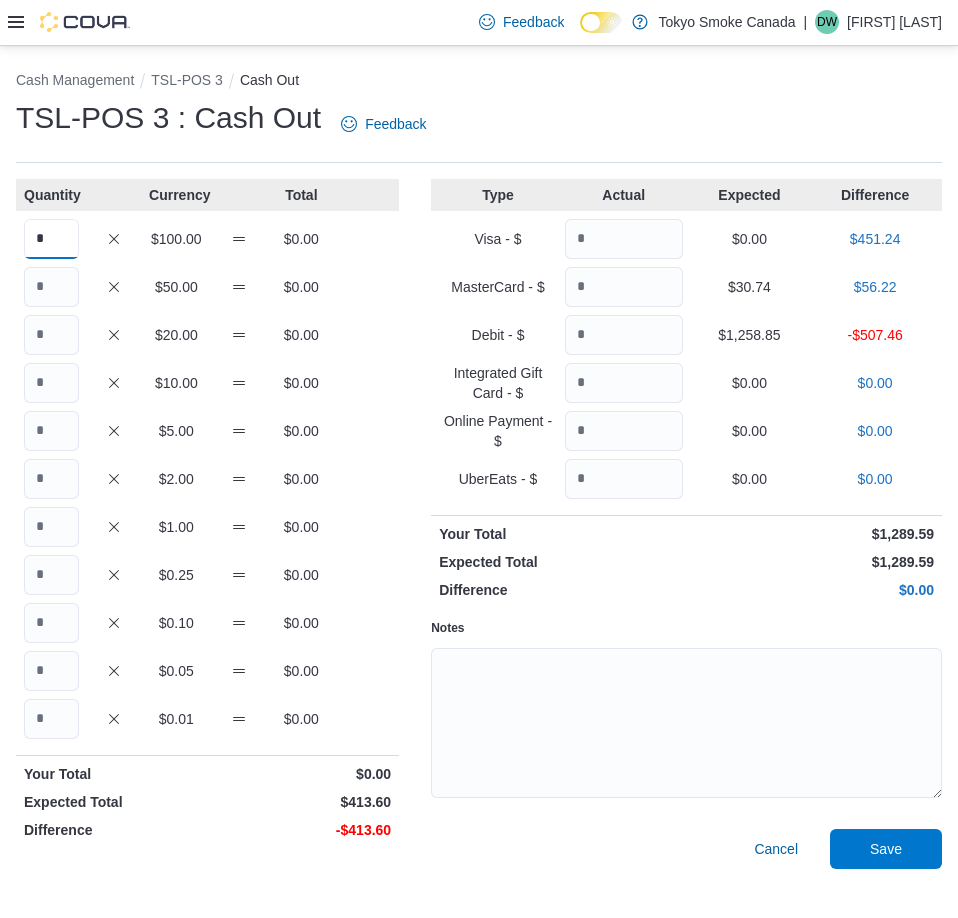 type on "*" 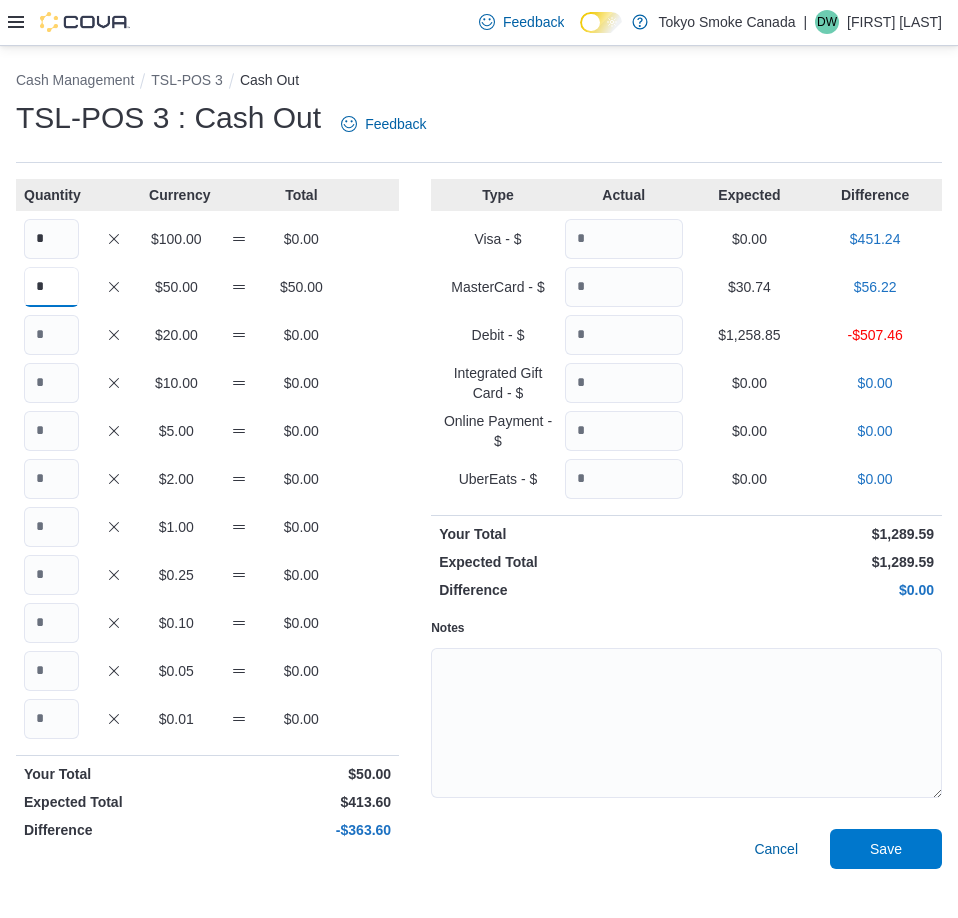 type on "*" 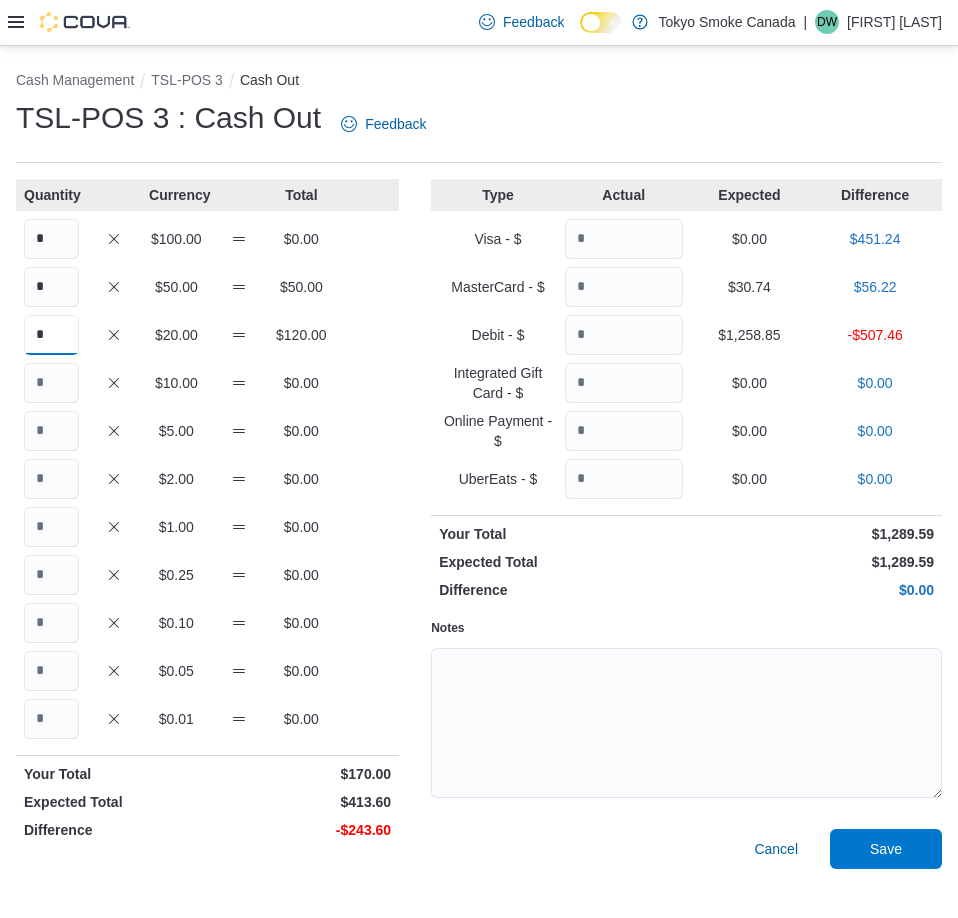 type on "*" 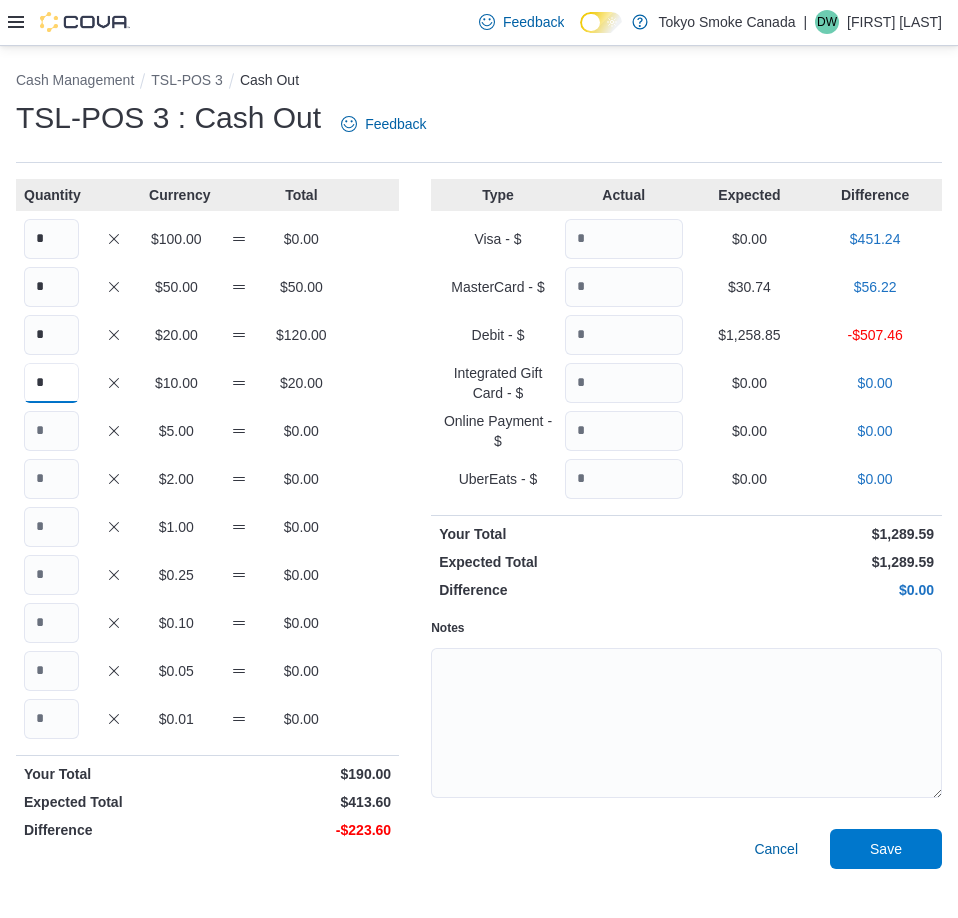 type on "*" 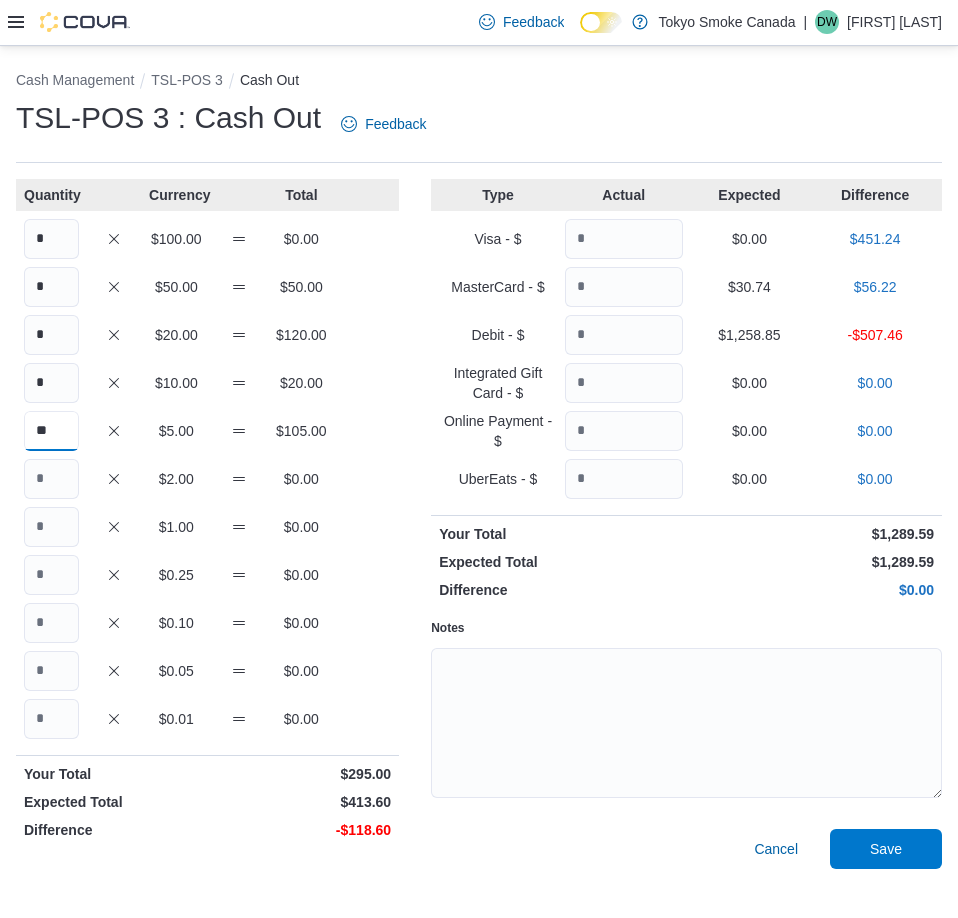 type on "**" 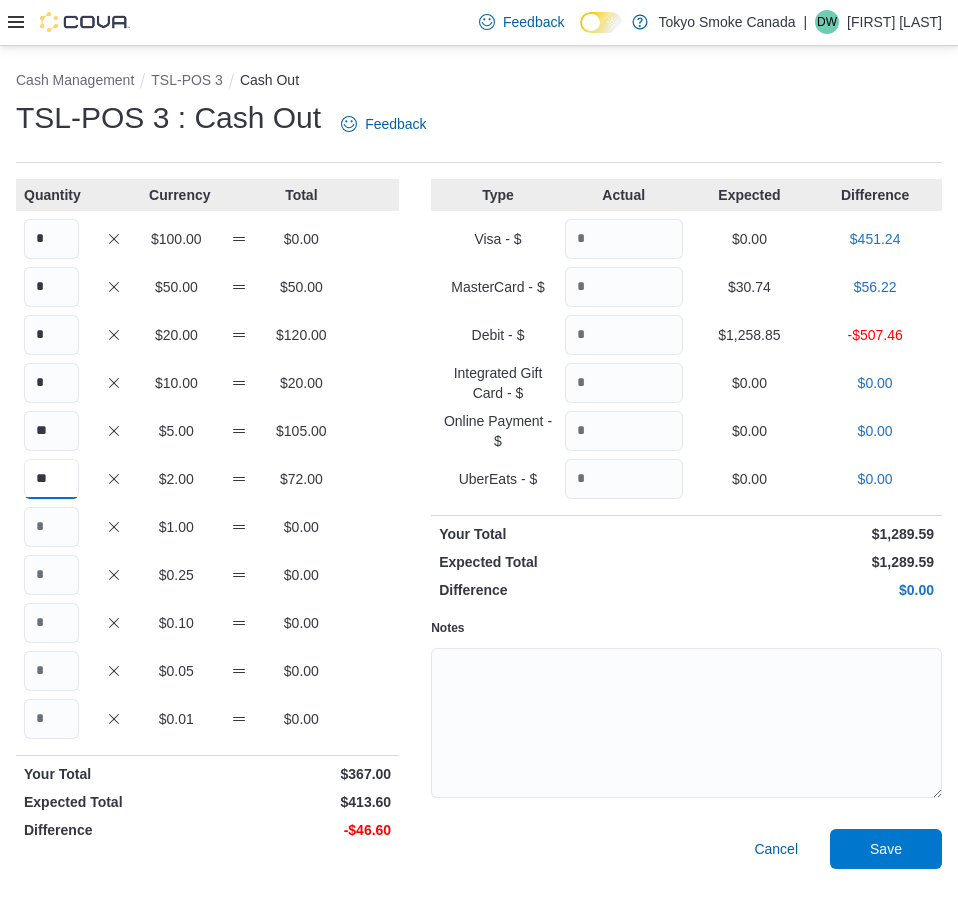 type on "**" 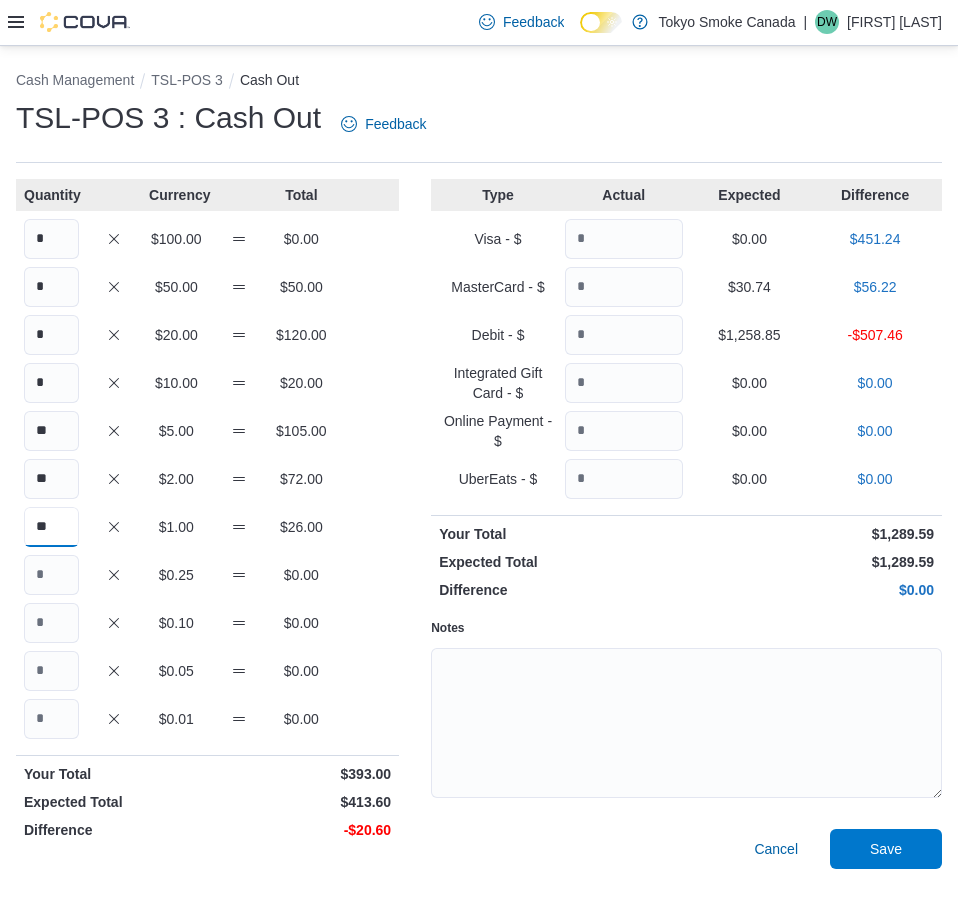 type on "**" 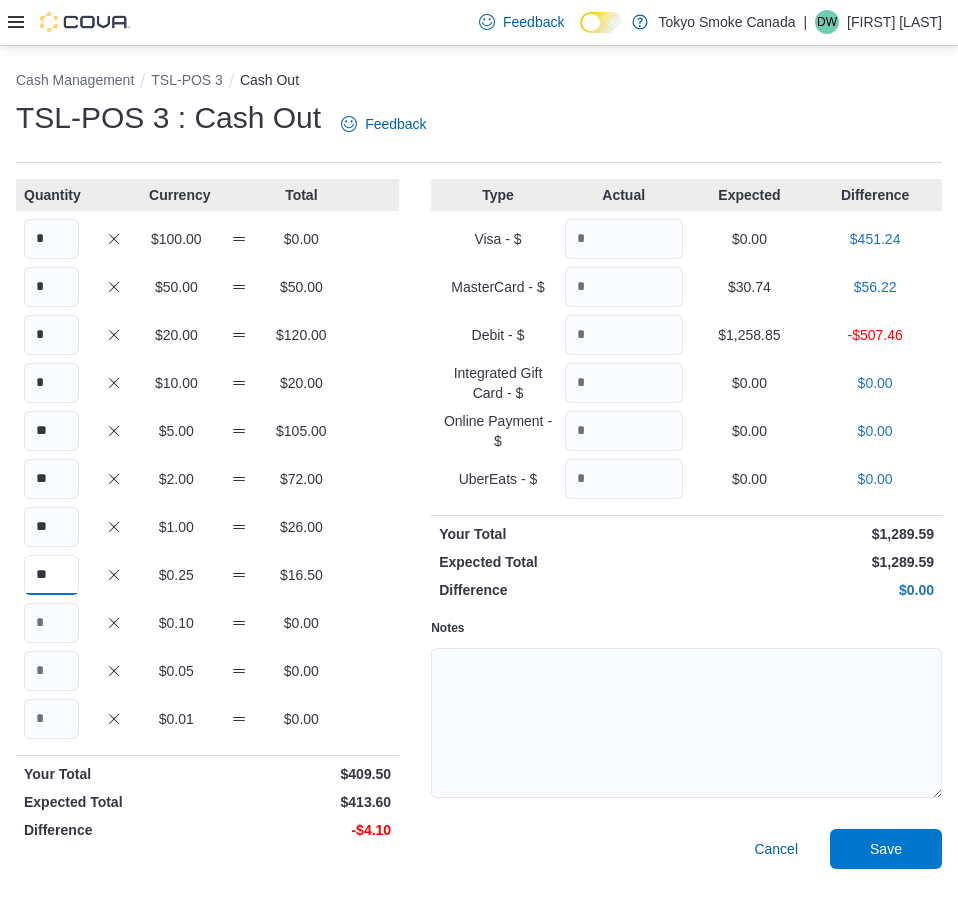 type on "**" 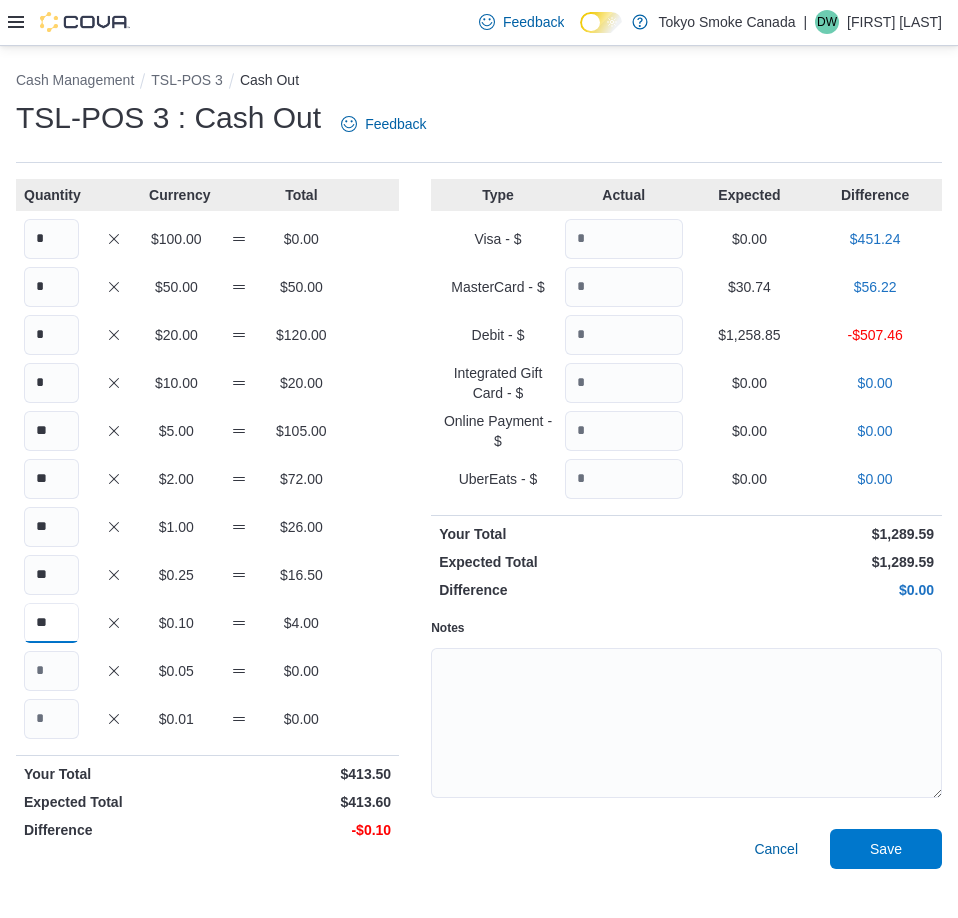 type on "**" 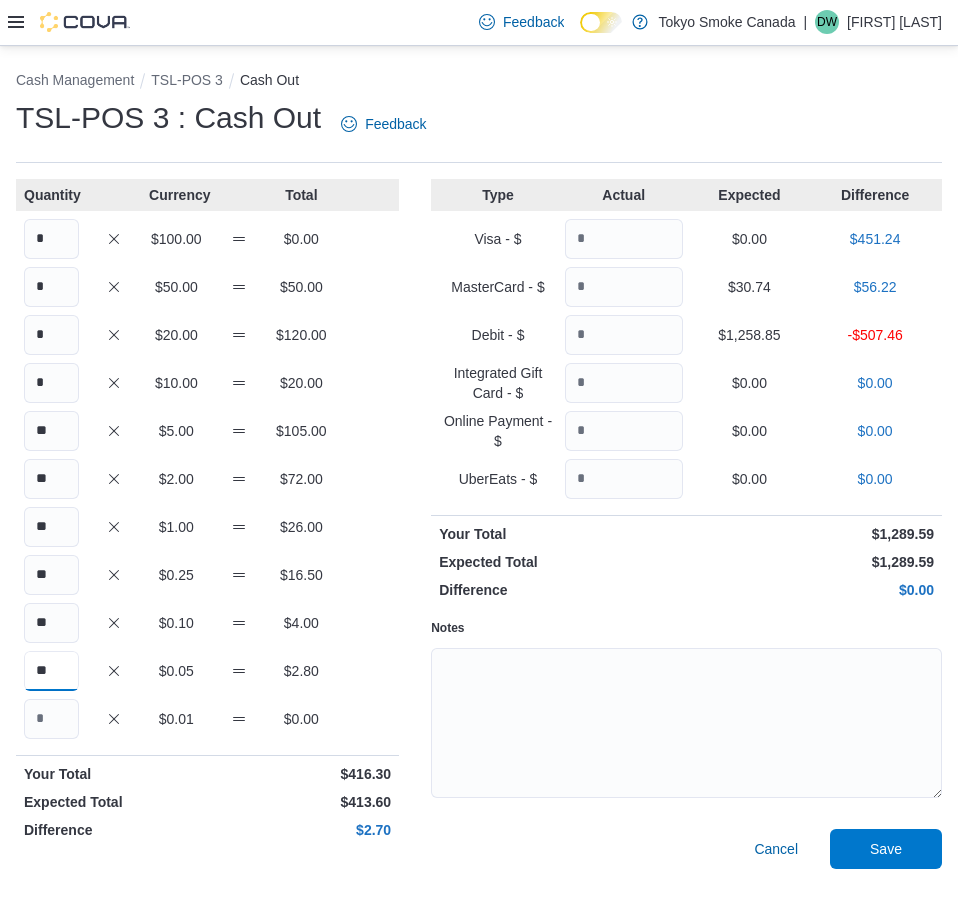 type on "**" 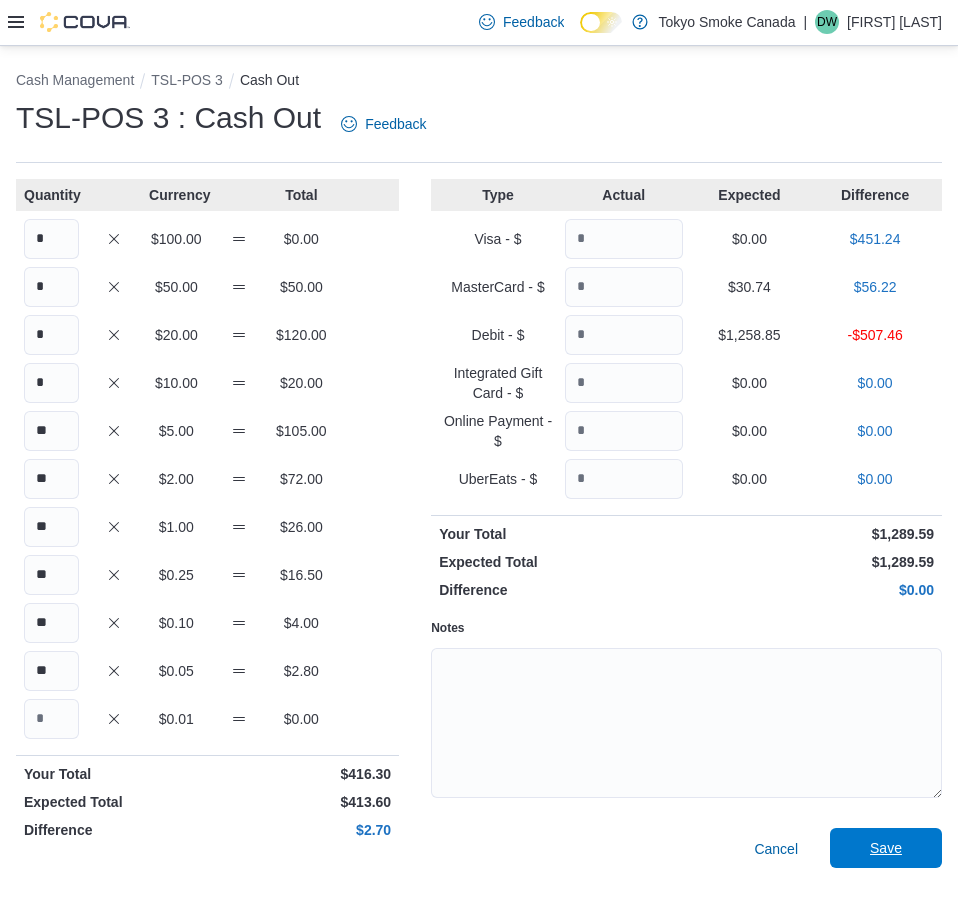 click on "Save" at bounding box center [886, 848] 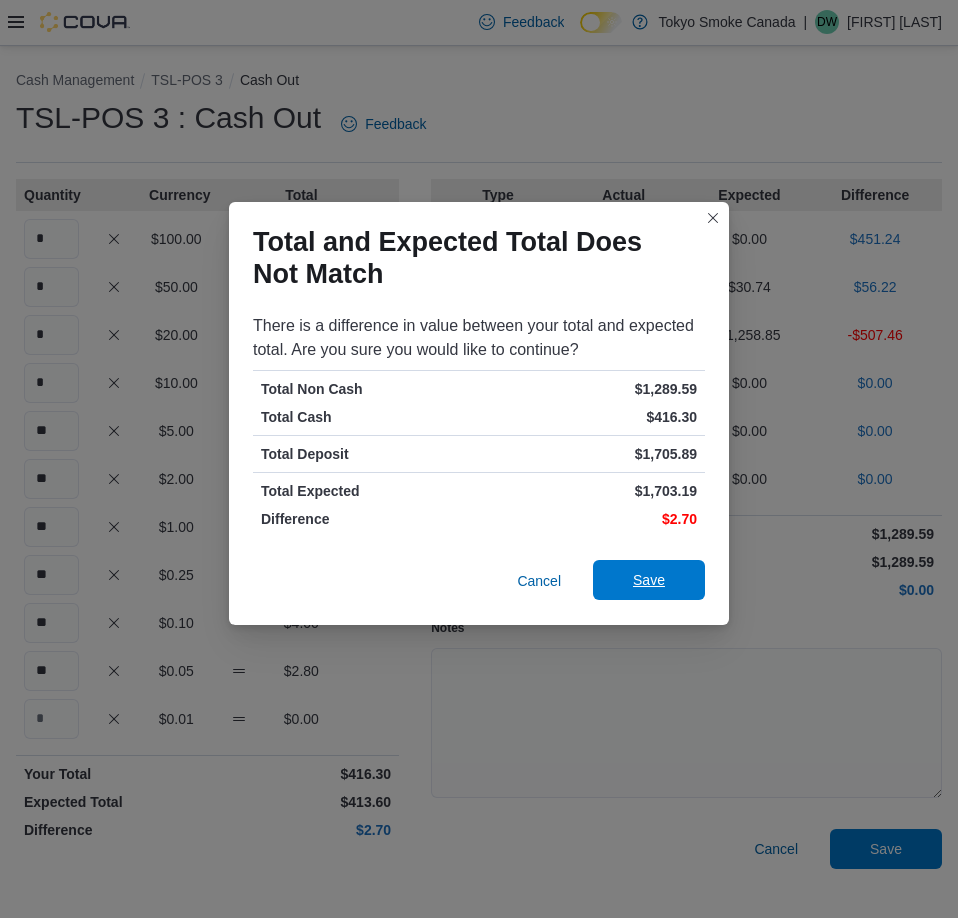 click on "Save" at bounding box center (649, 580) 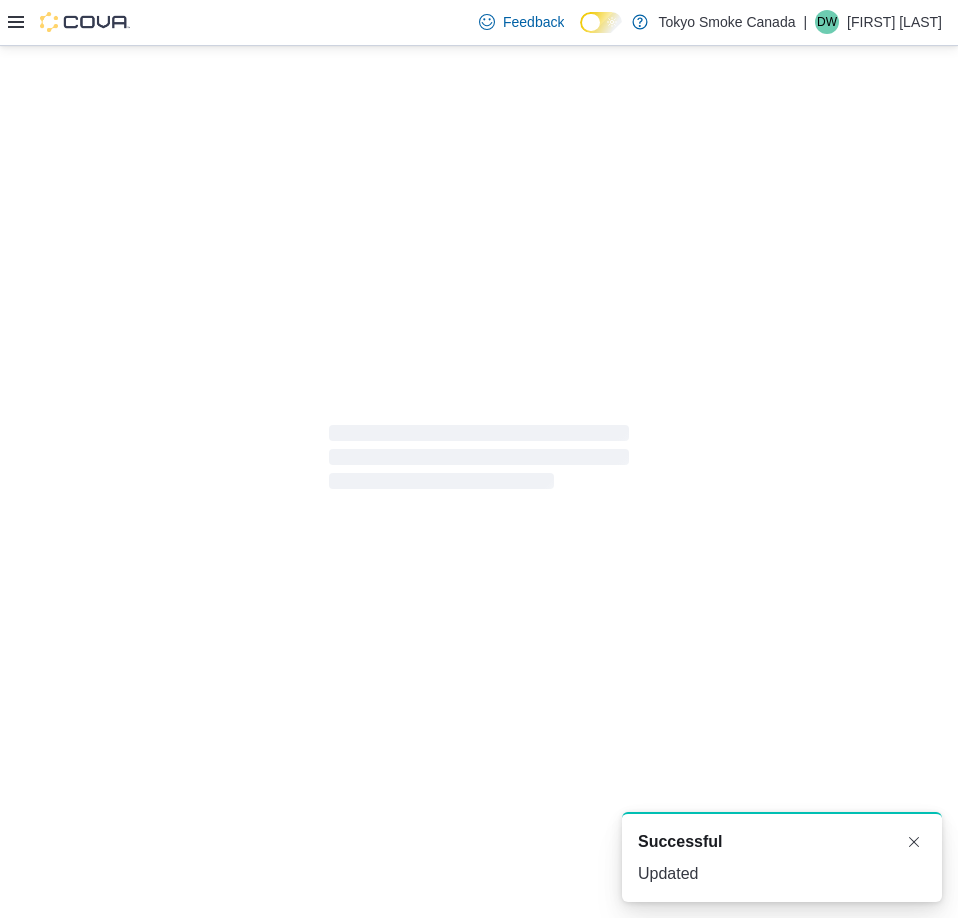 scroll, scrollTop: 0, scrollLeft: 0, axis: both 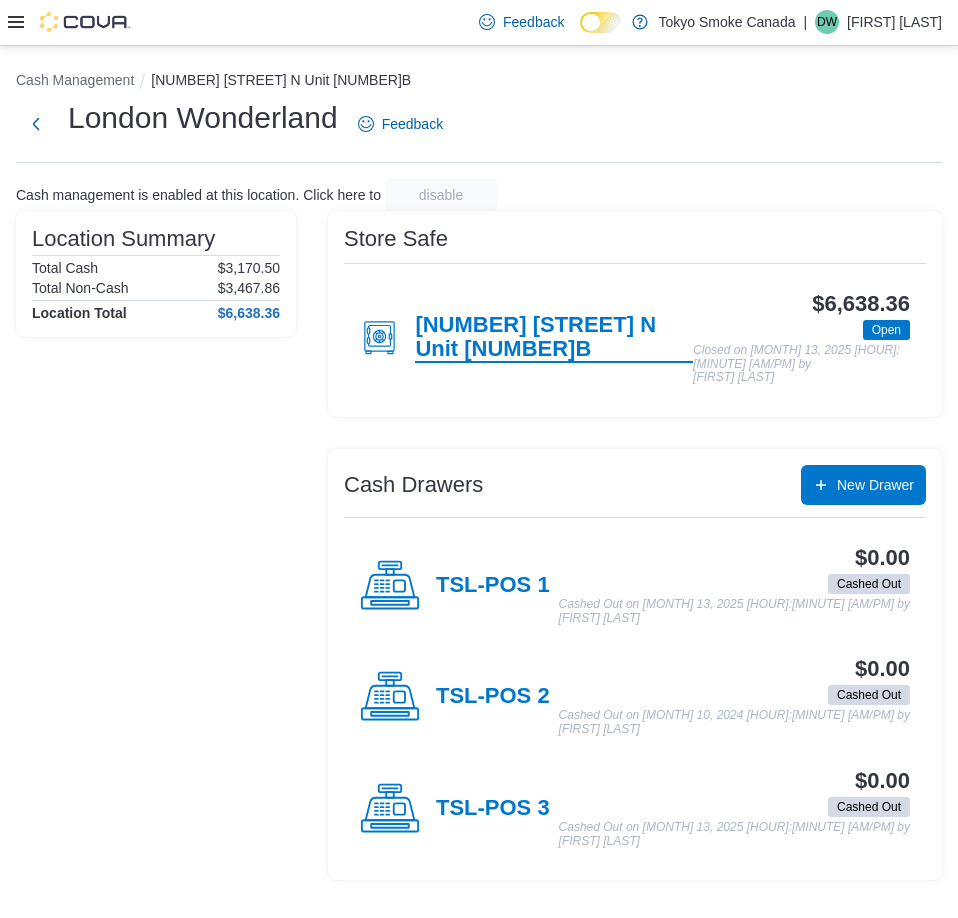 click on "[NUMBER] [STREET] N Unit [NUMBER]B" at bounding box center [554, 338] 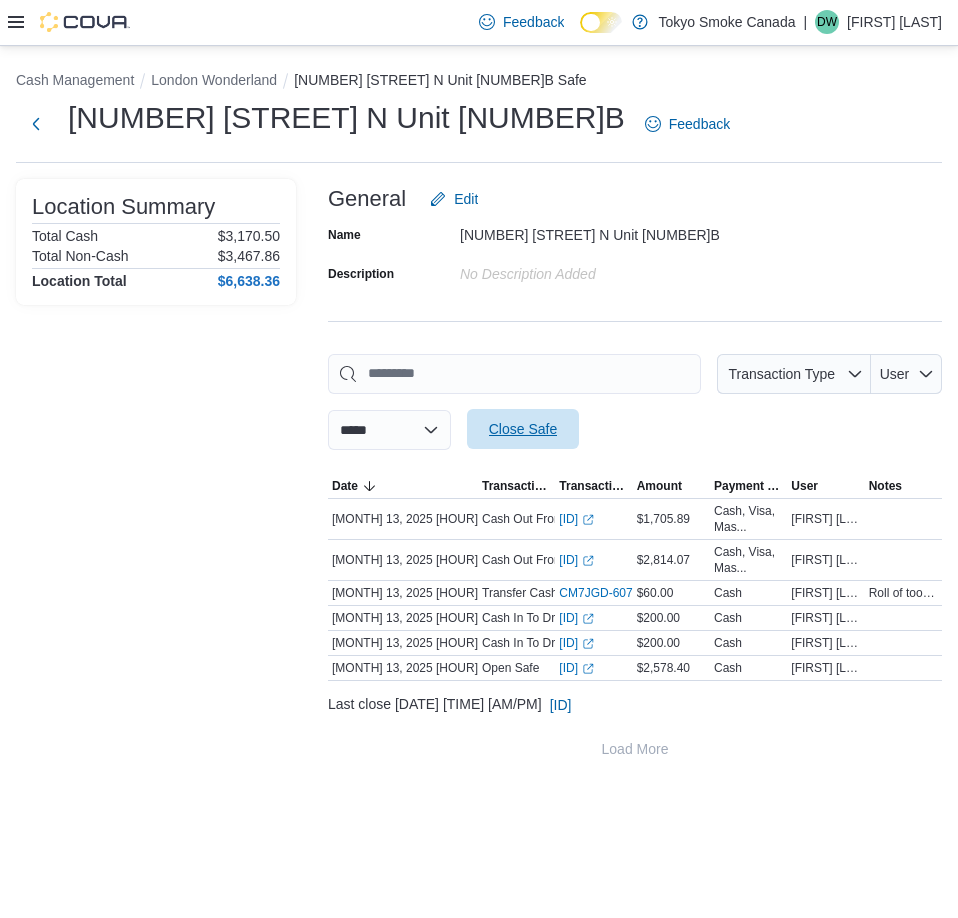 click on "Close Safe" at bounding box center [523, 429] 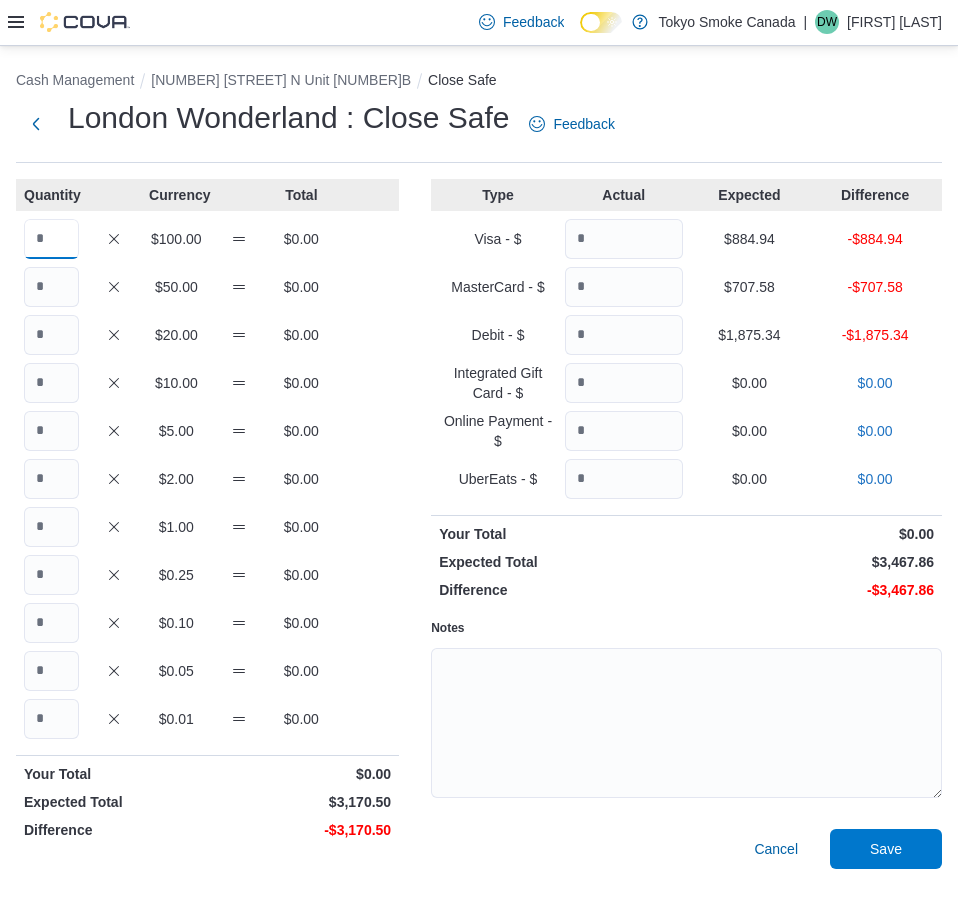 click at bounding box center [51, 239] 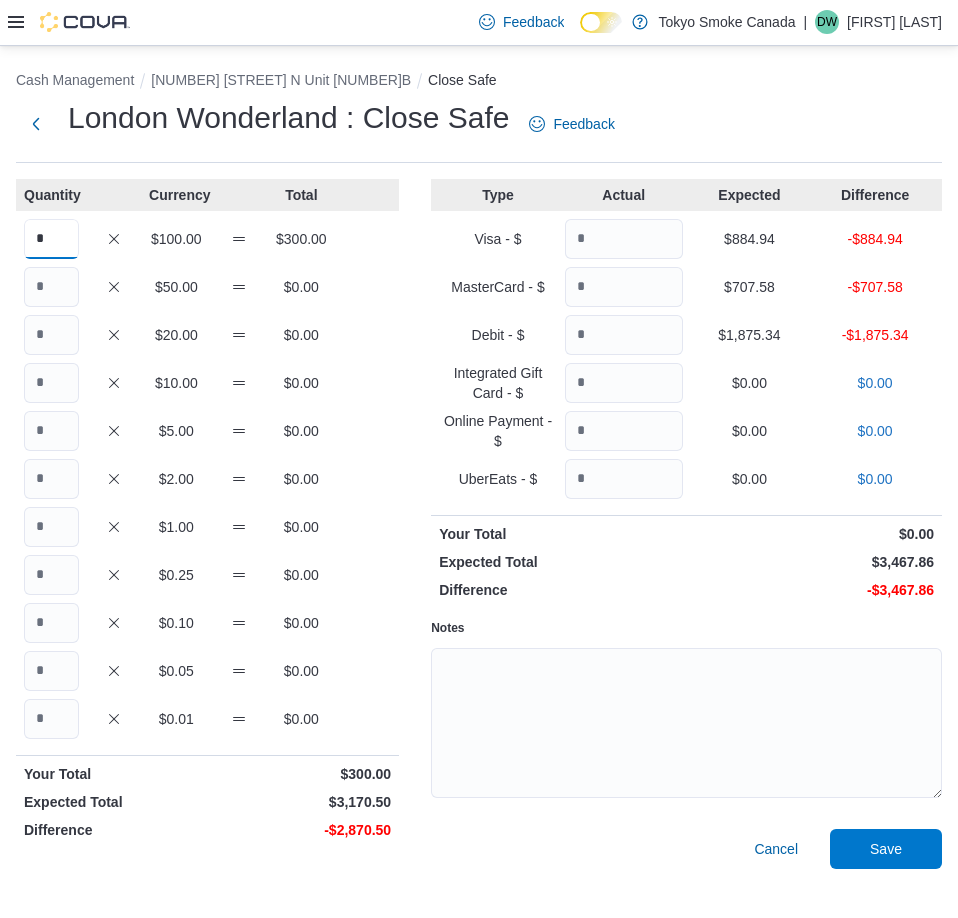 type on "*" 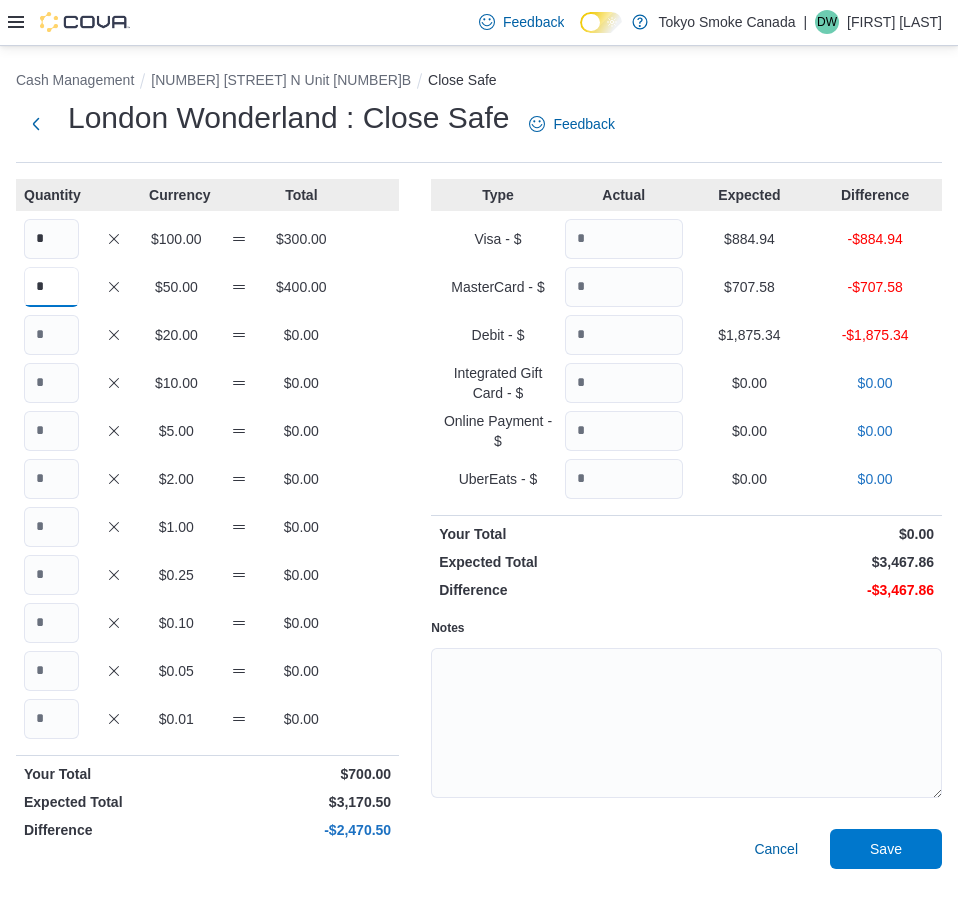 type on "*" 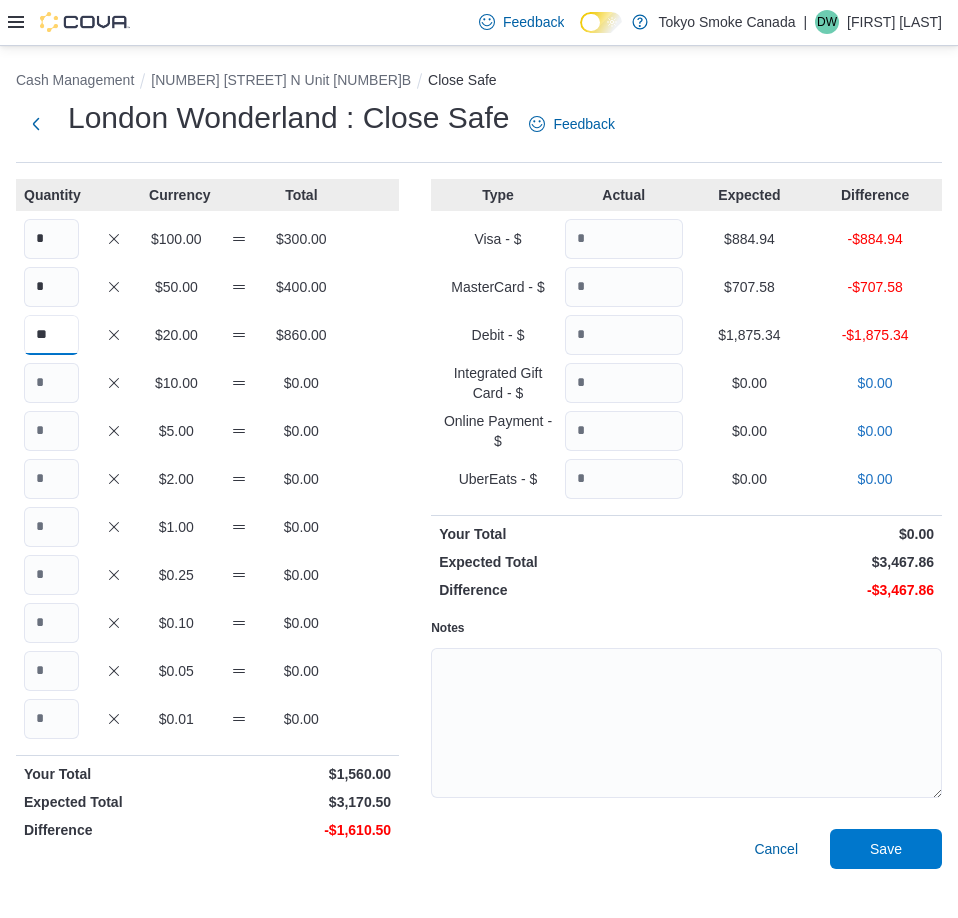 type on "**" 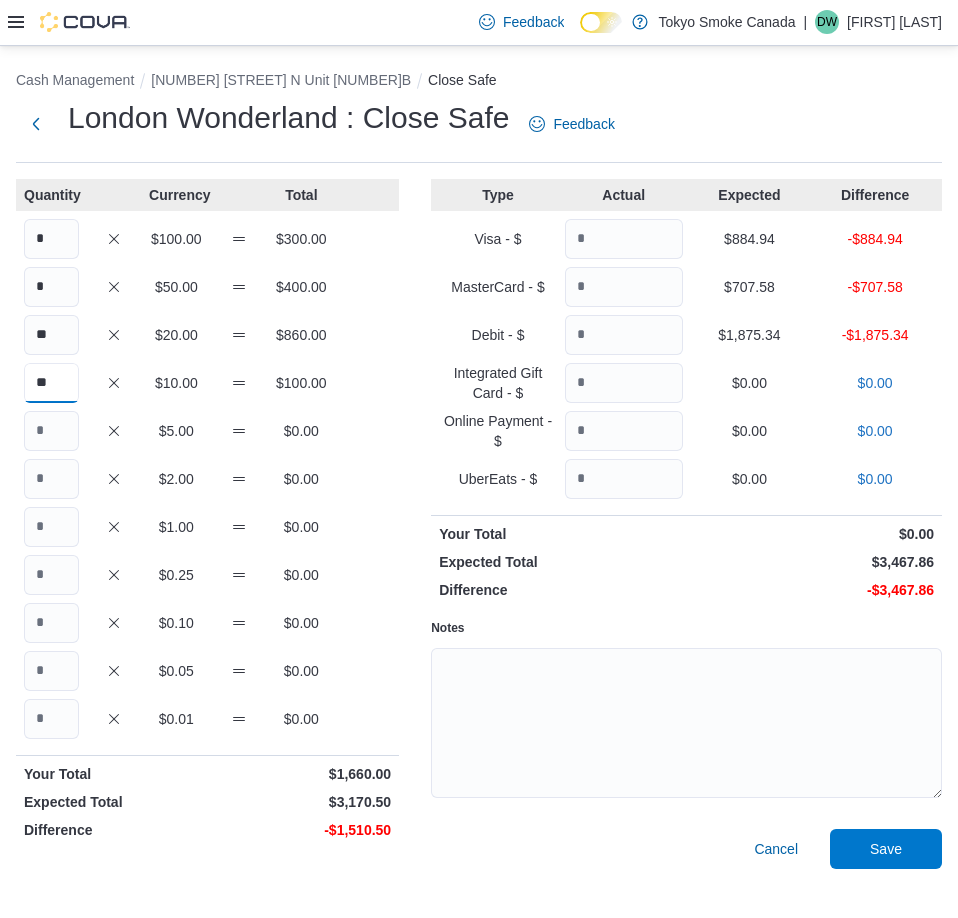 type on "**" 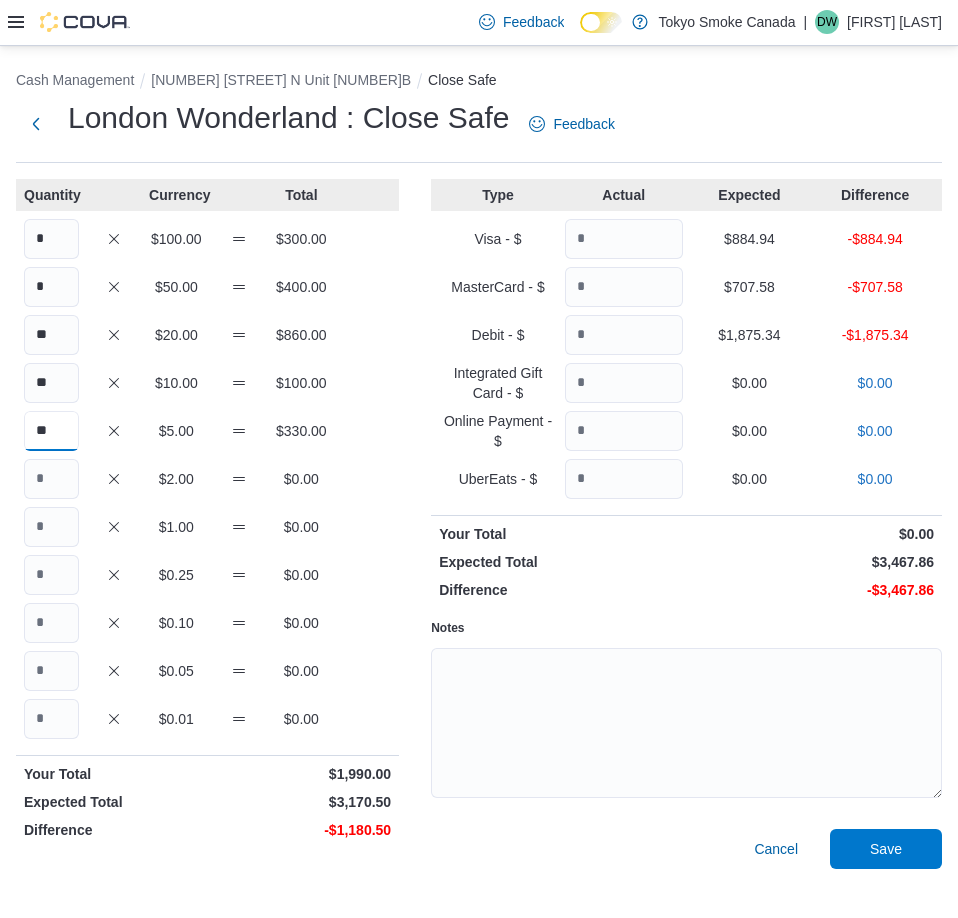 type on "**" 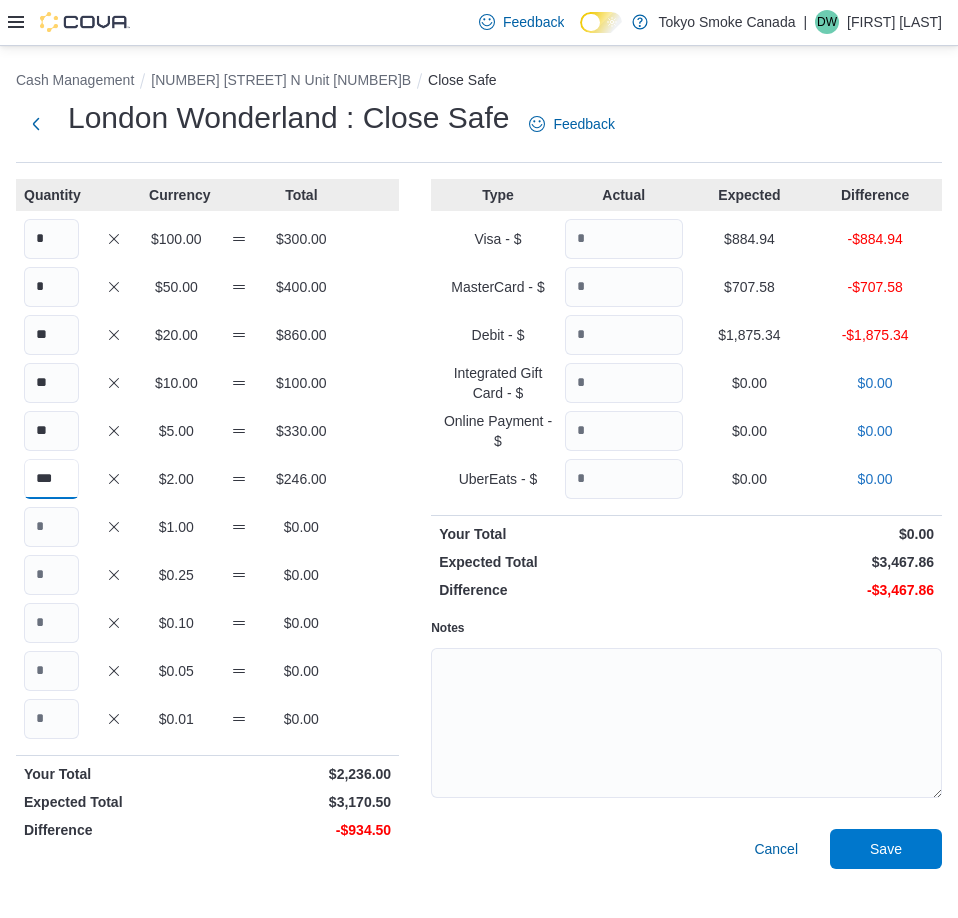 type on "***" 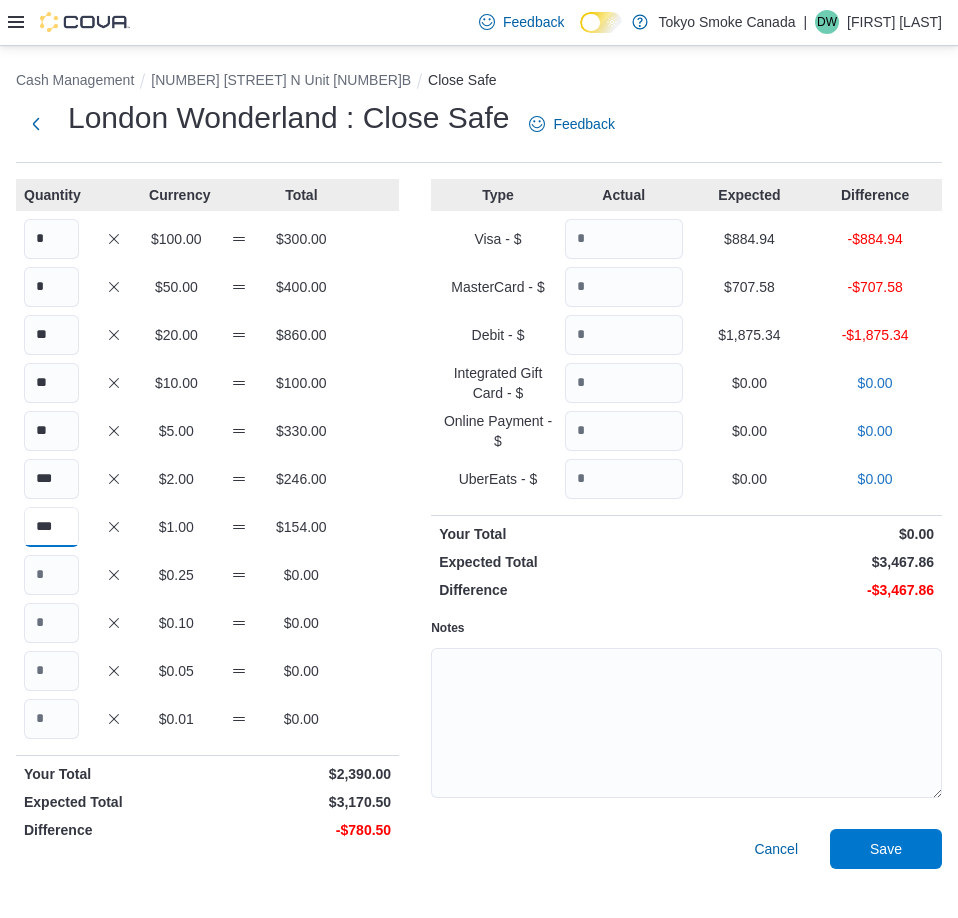type on "***" 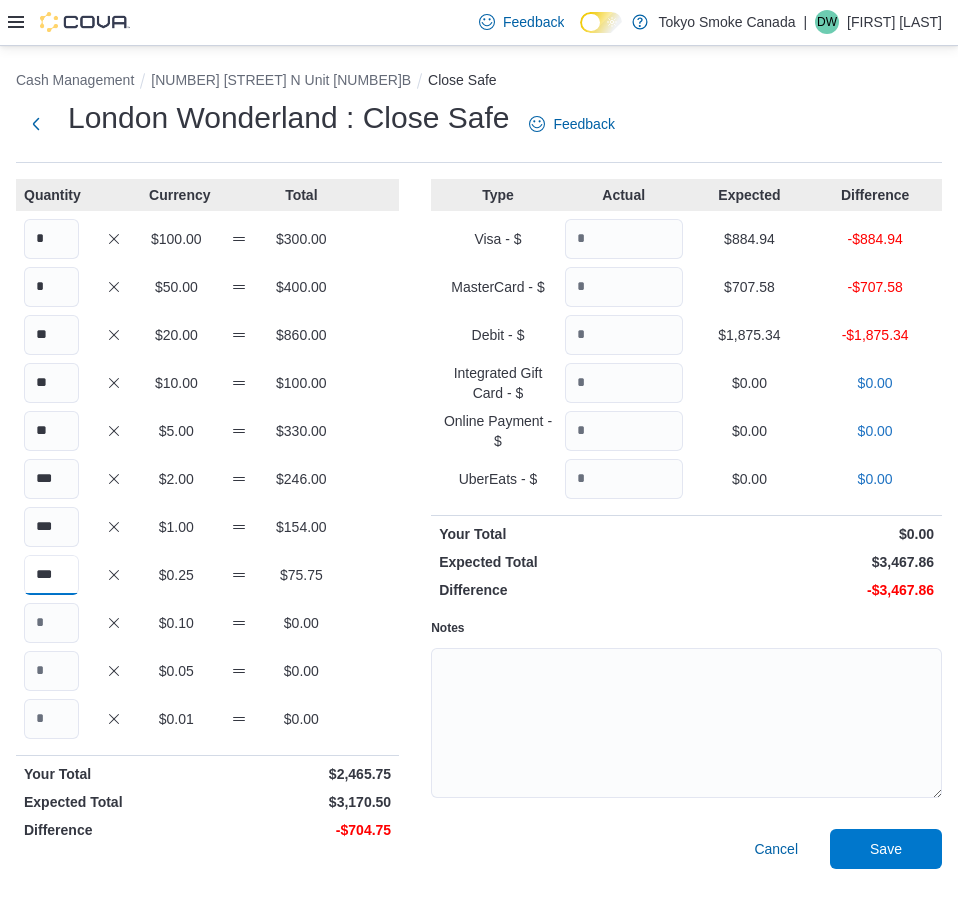 type on "***" 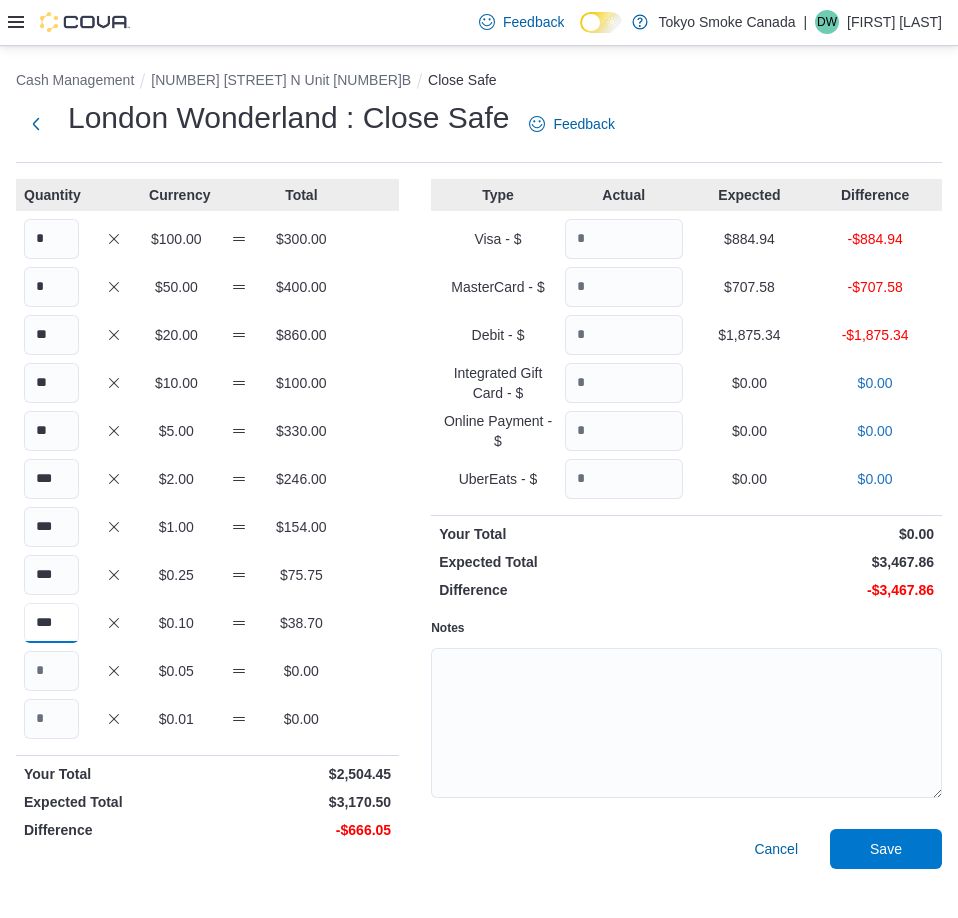 type on "***" 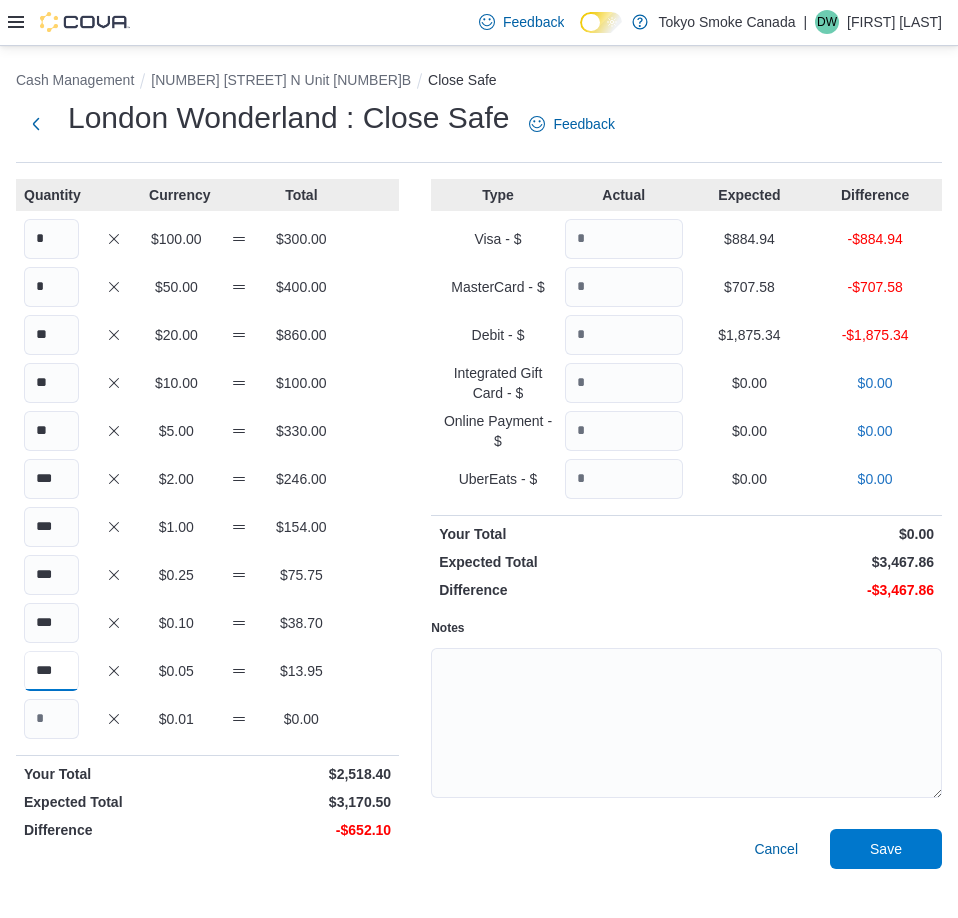 type on "***" 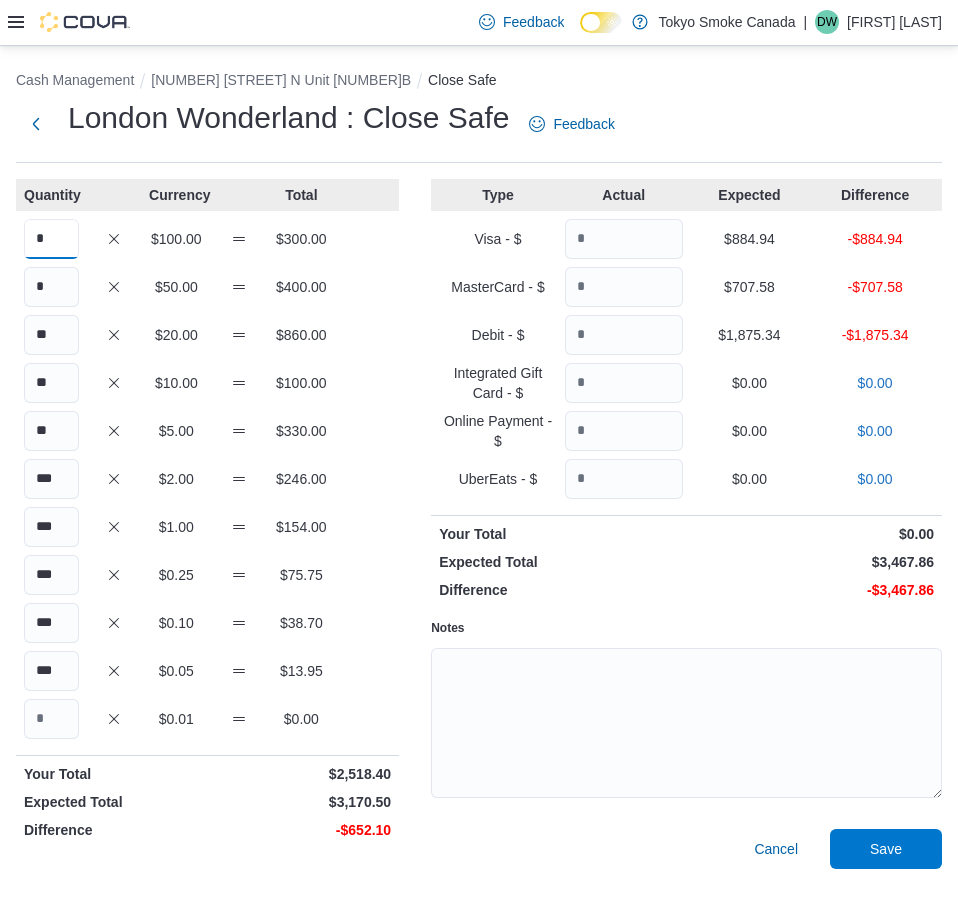 click on "*" at bounding box center [51, 239] 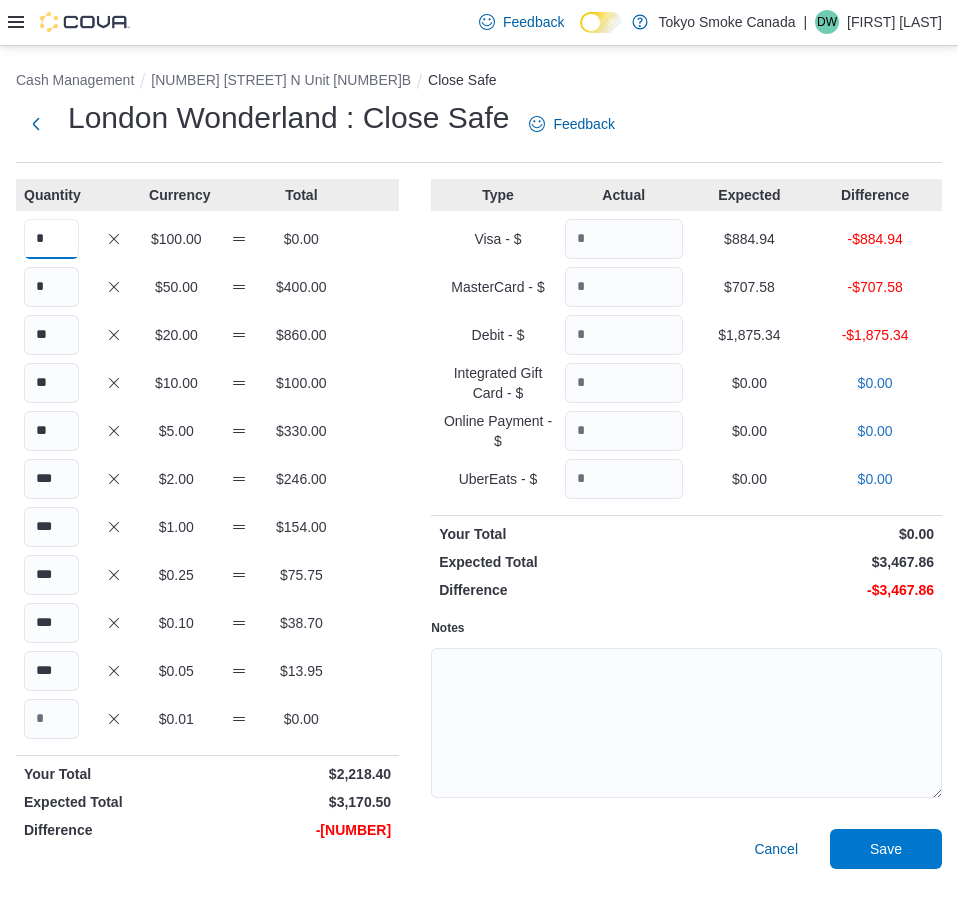 type on "*" 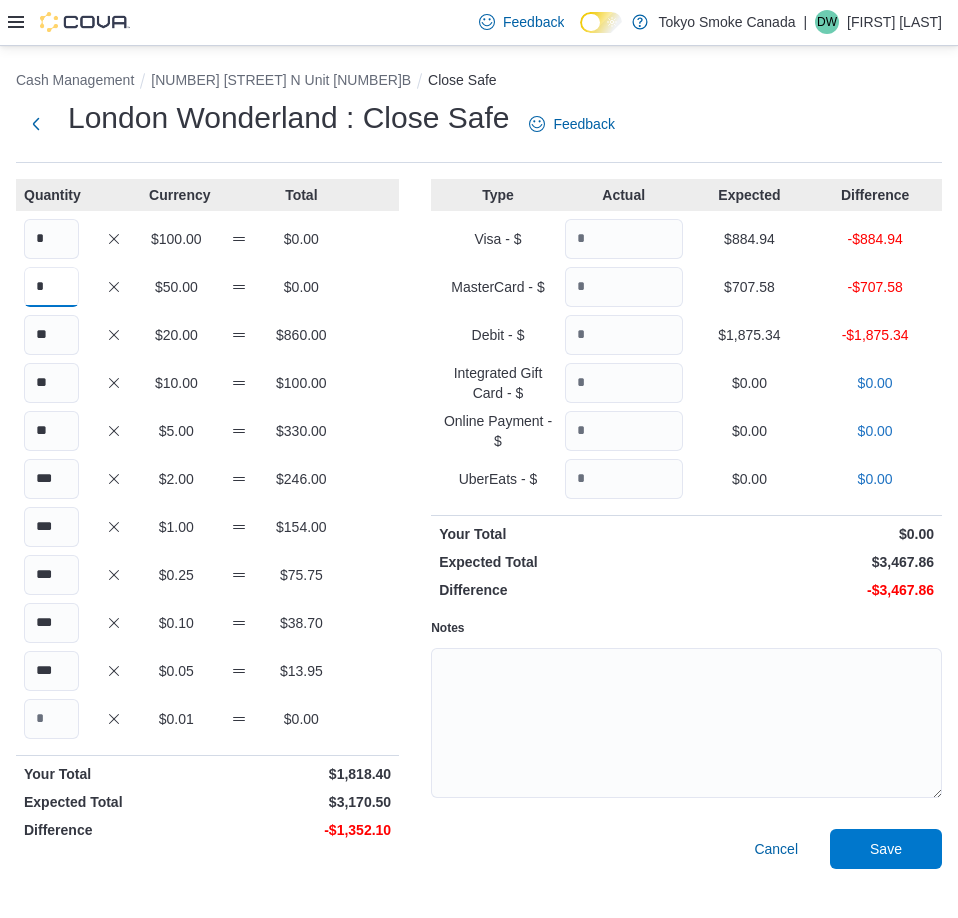 type on "*" 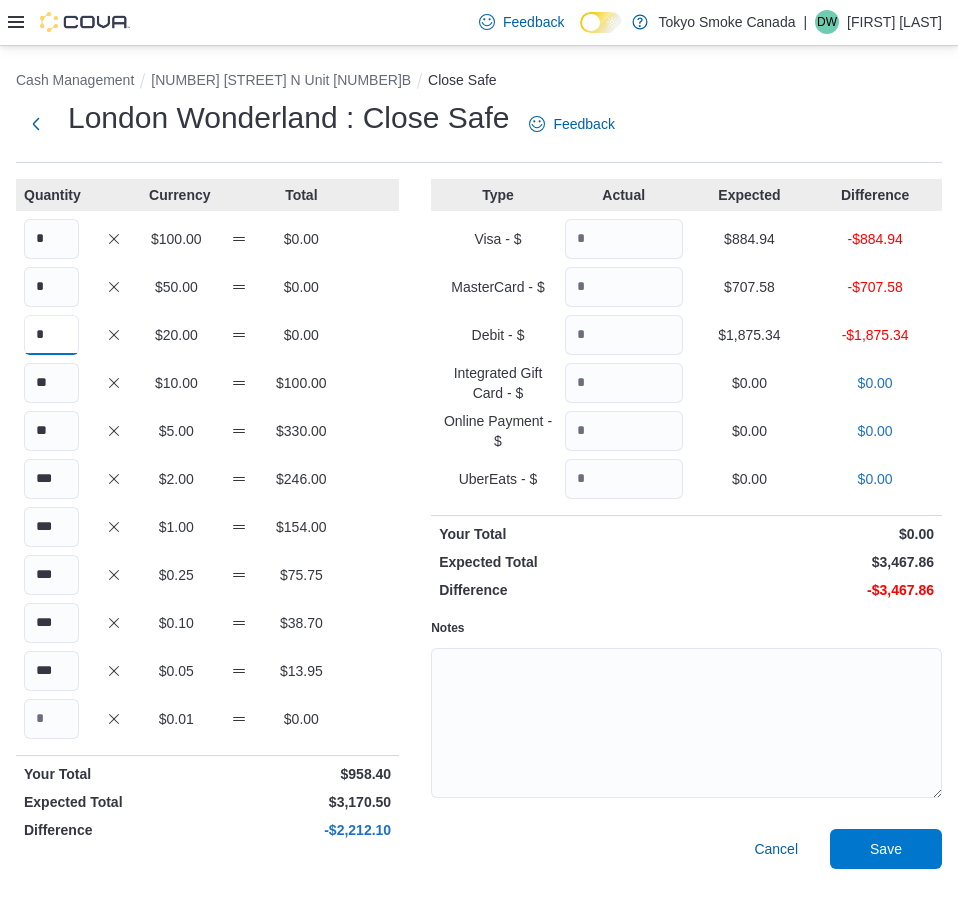 type on "*" 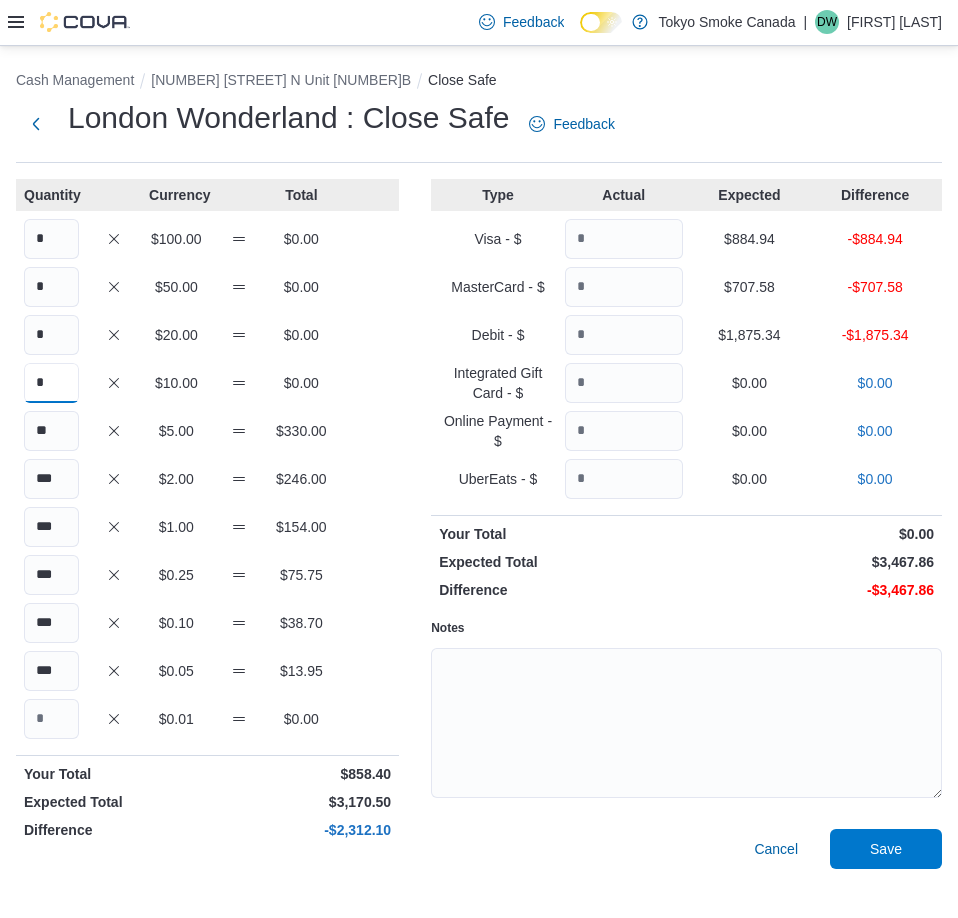 type on "*" 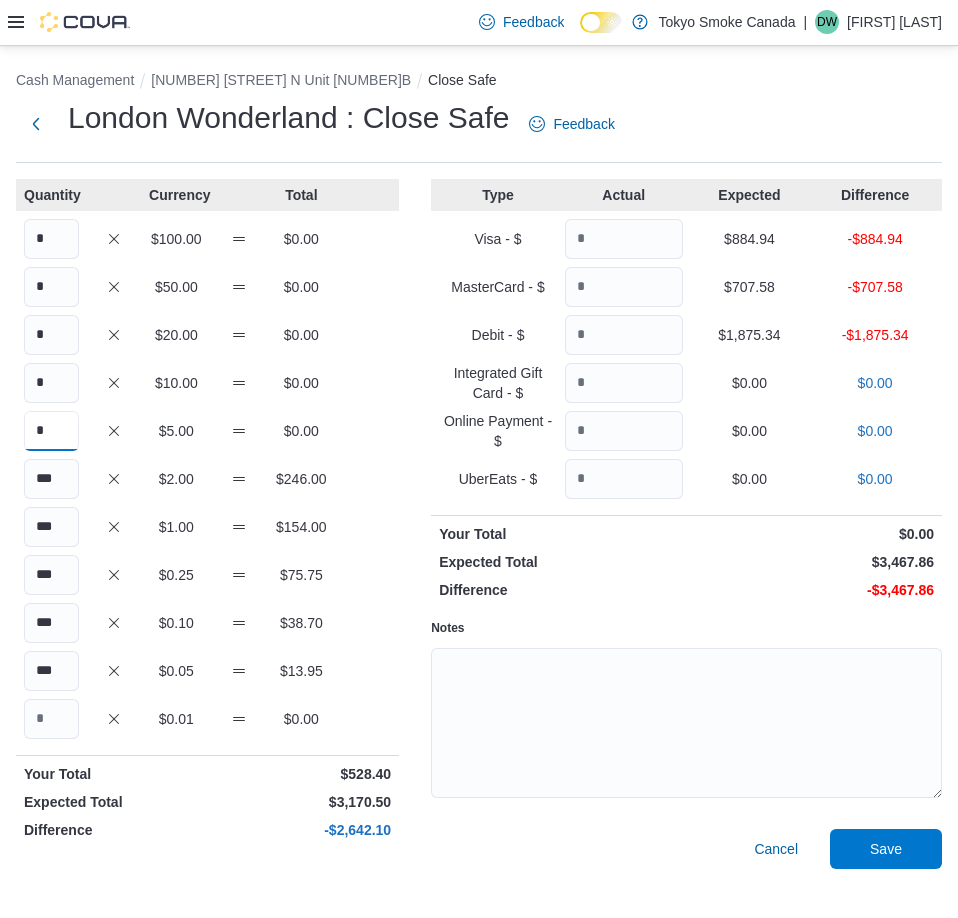 type on "*" 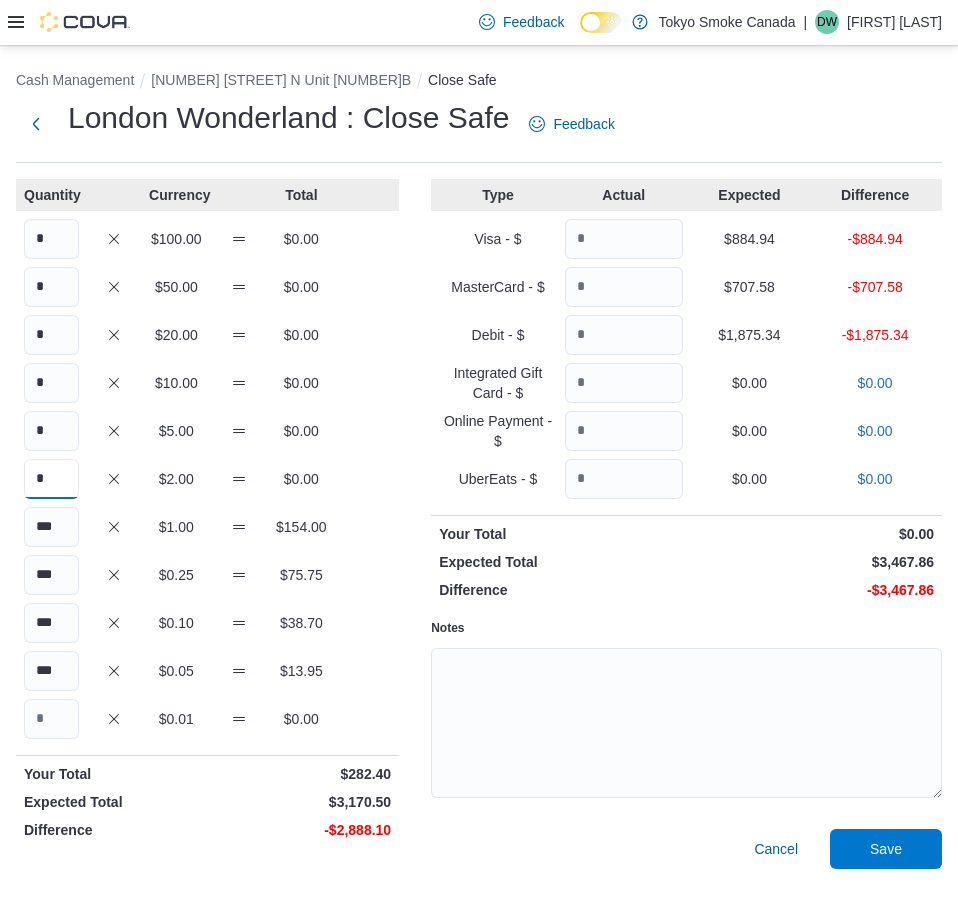 type on "*" 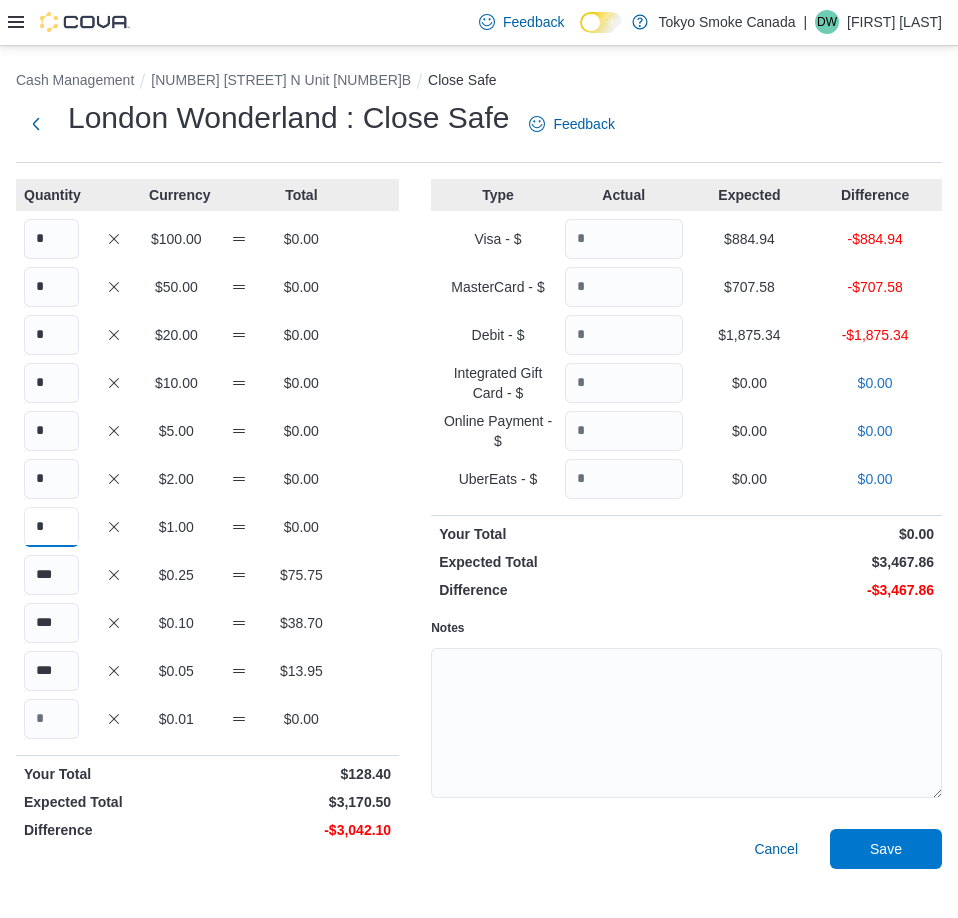 type on "*" 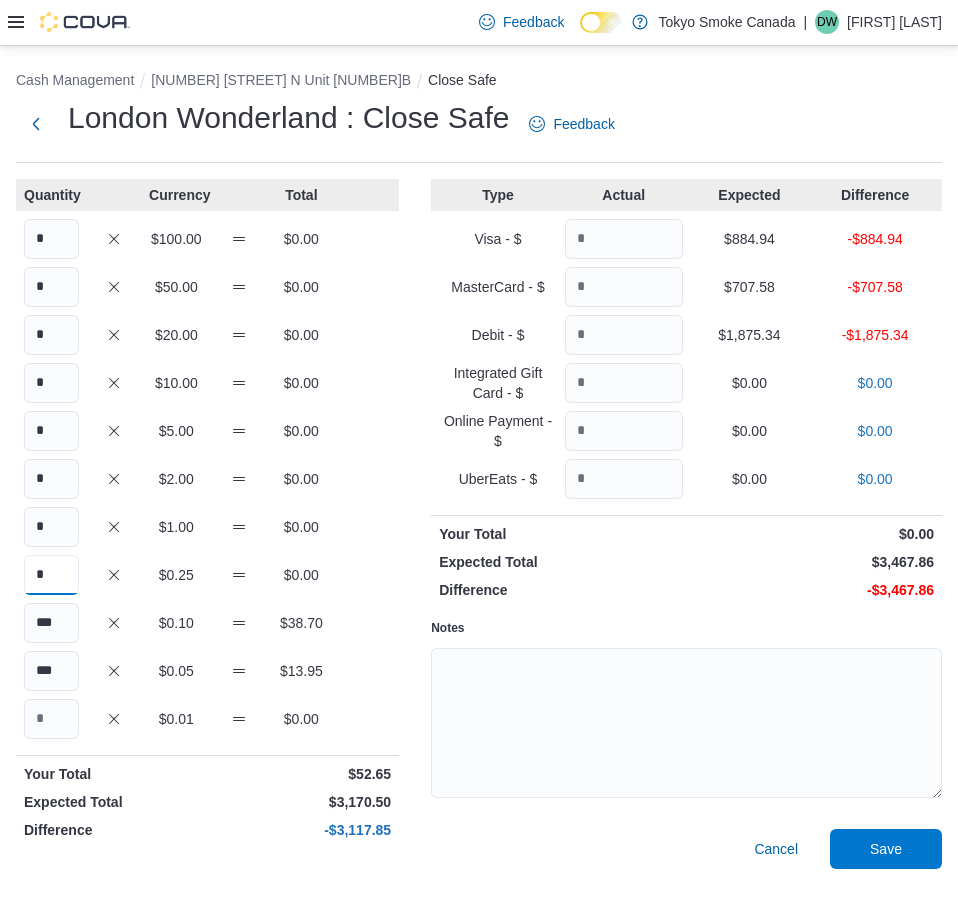 type on "*" 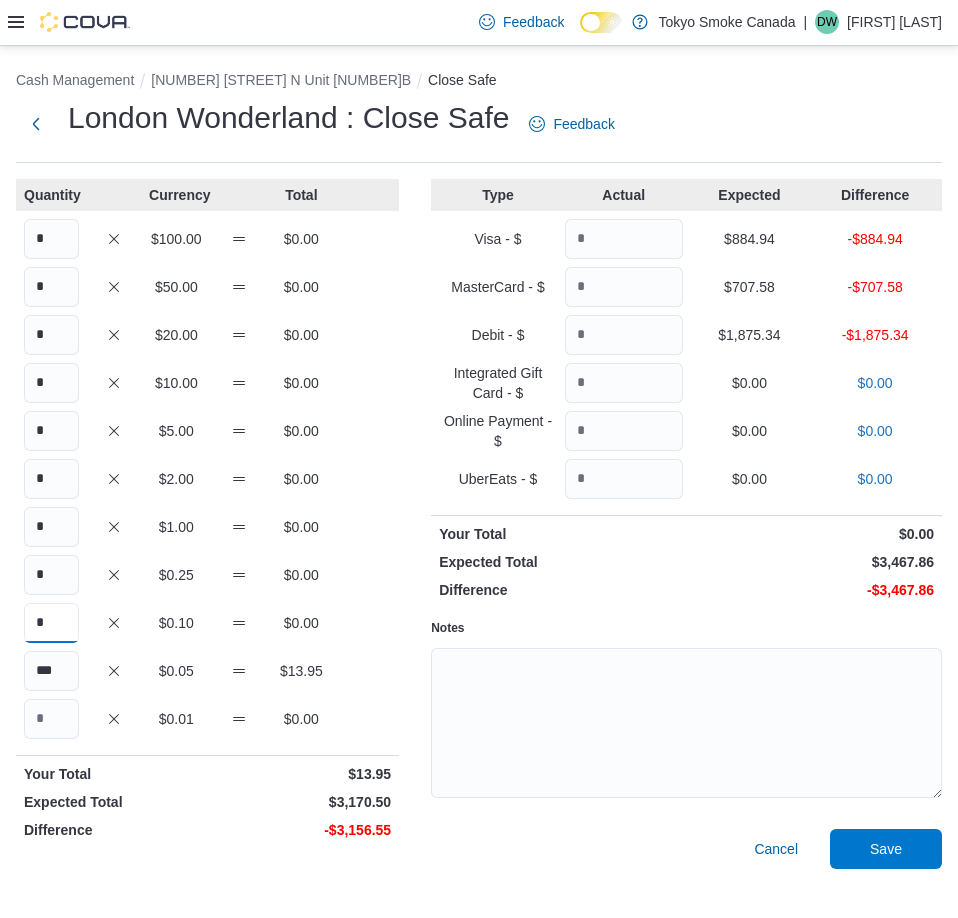 type on "*" 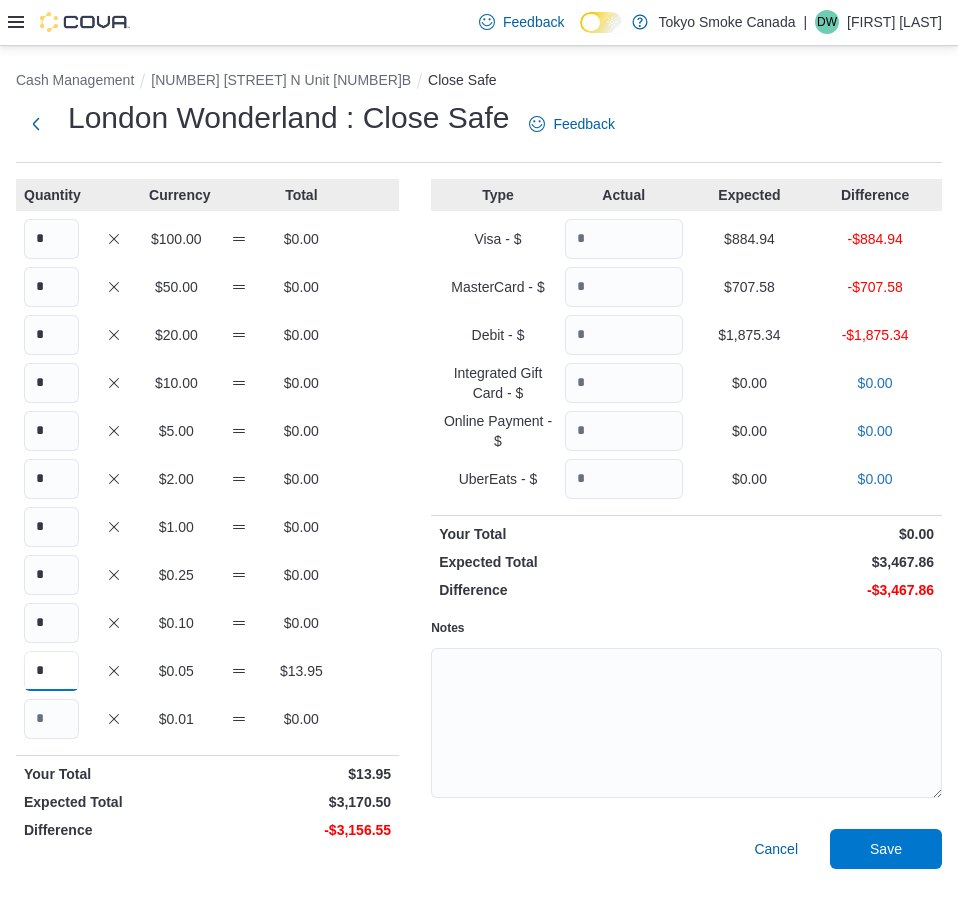 type on "*" 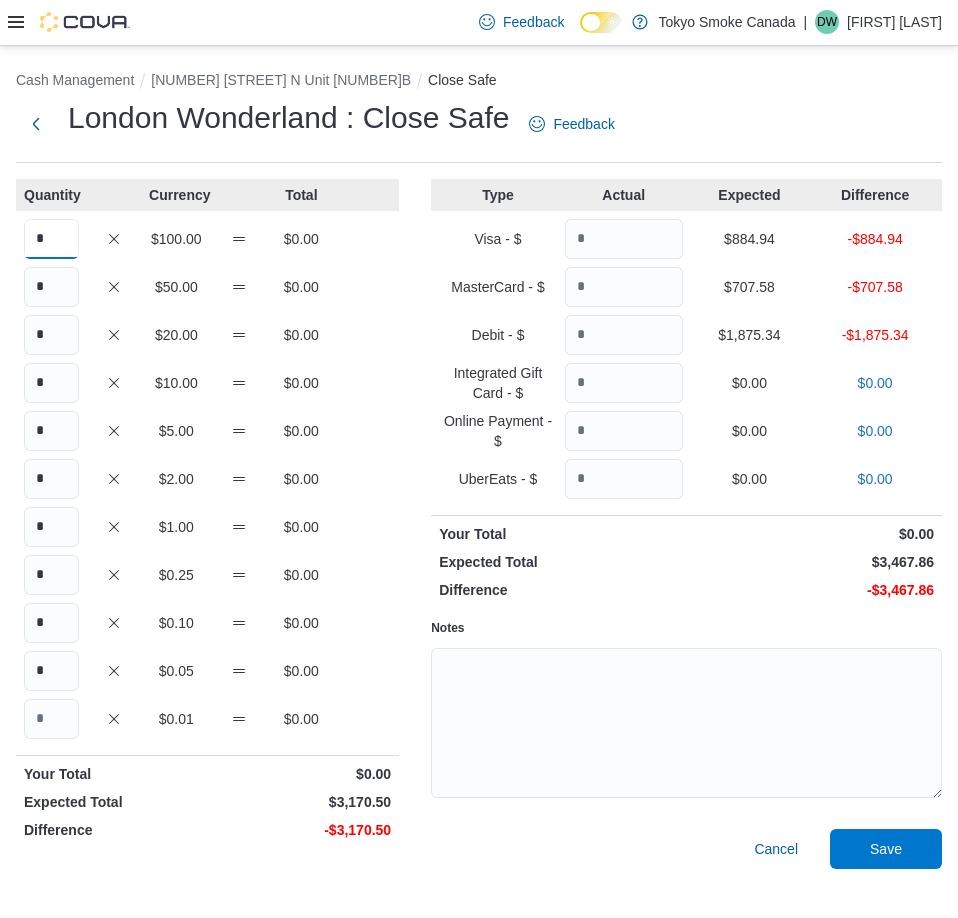 click on "*" at bounding box center (51, 239) 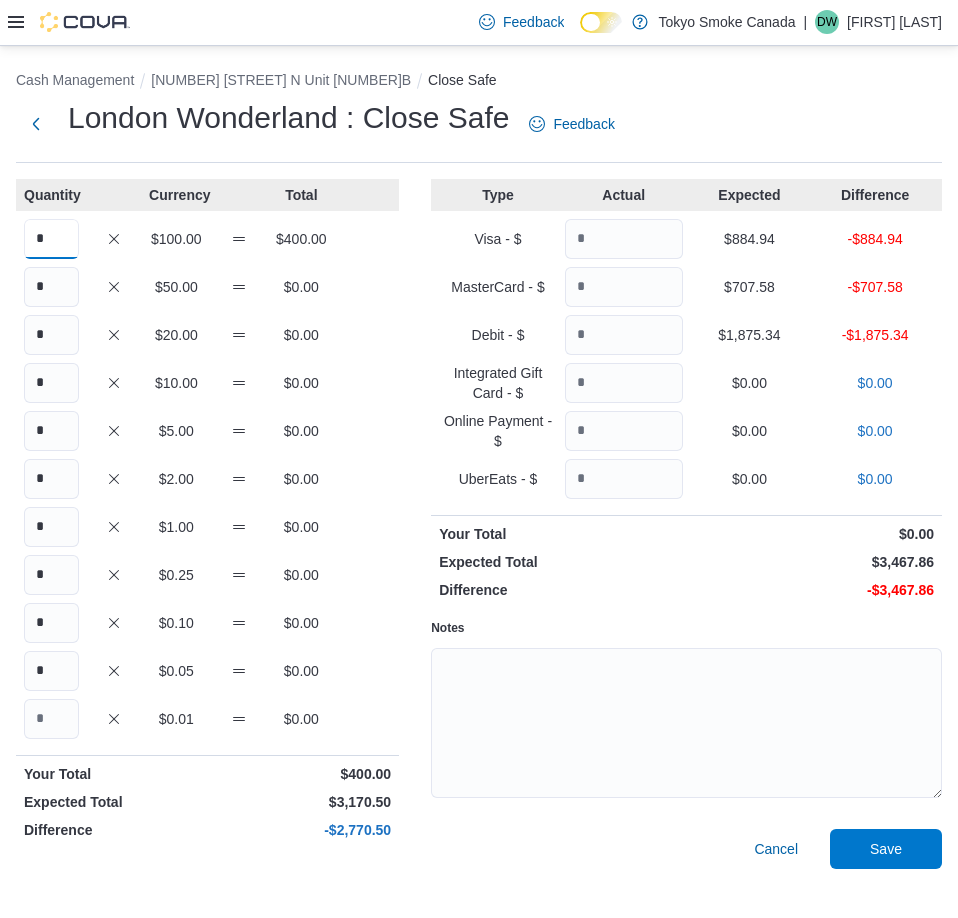 type on "*" 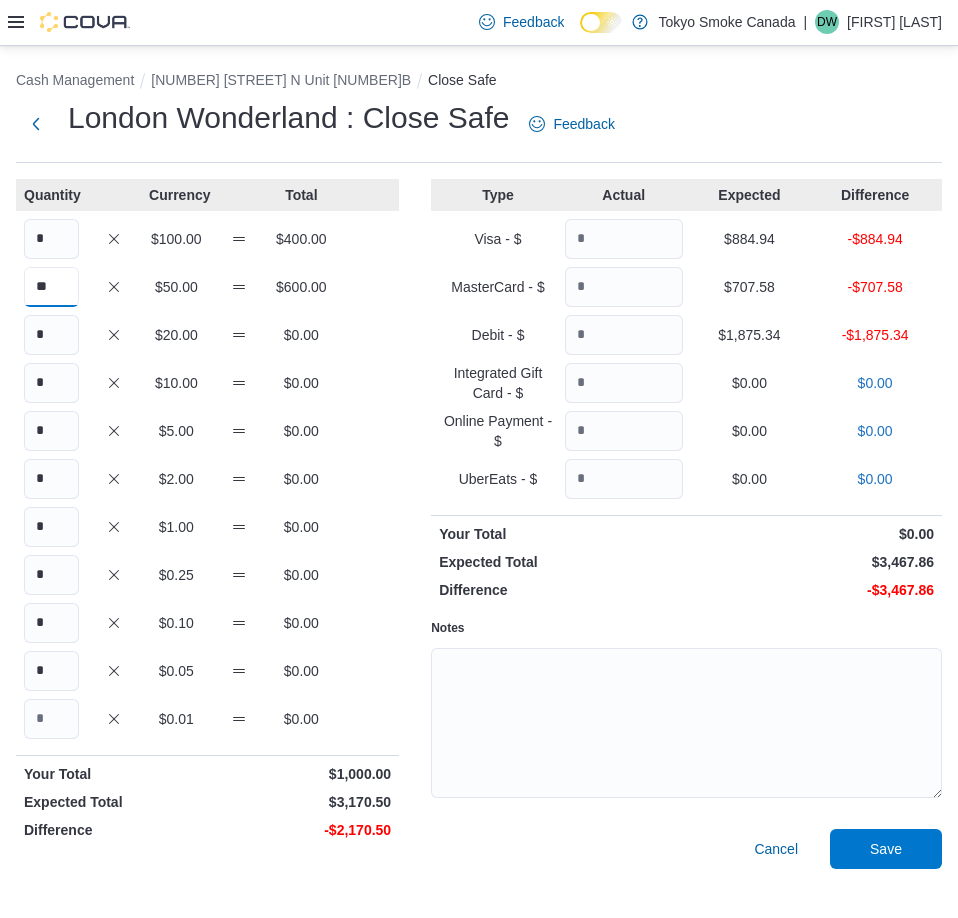 type on "**" 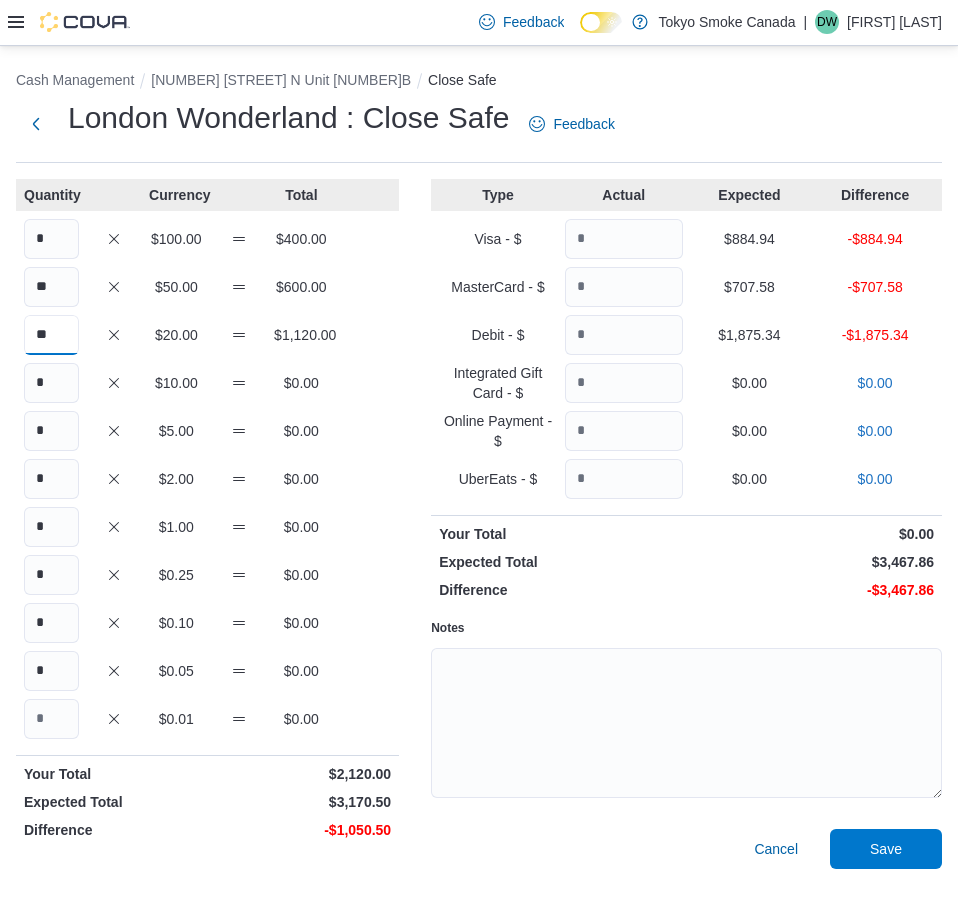 type on "**" 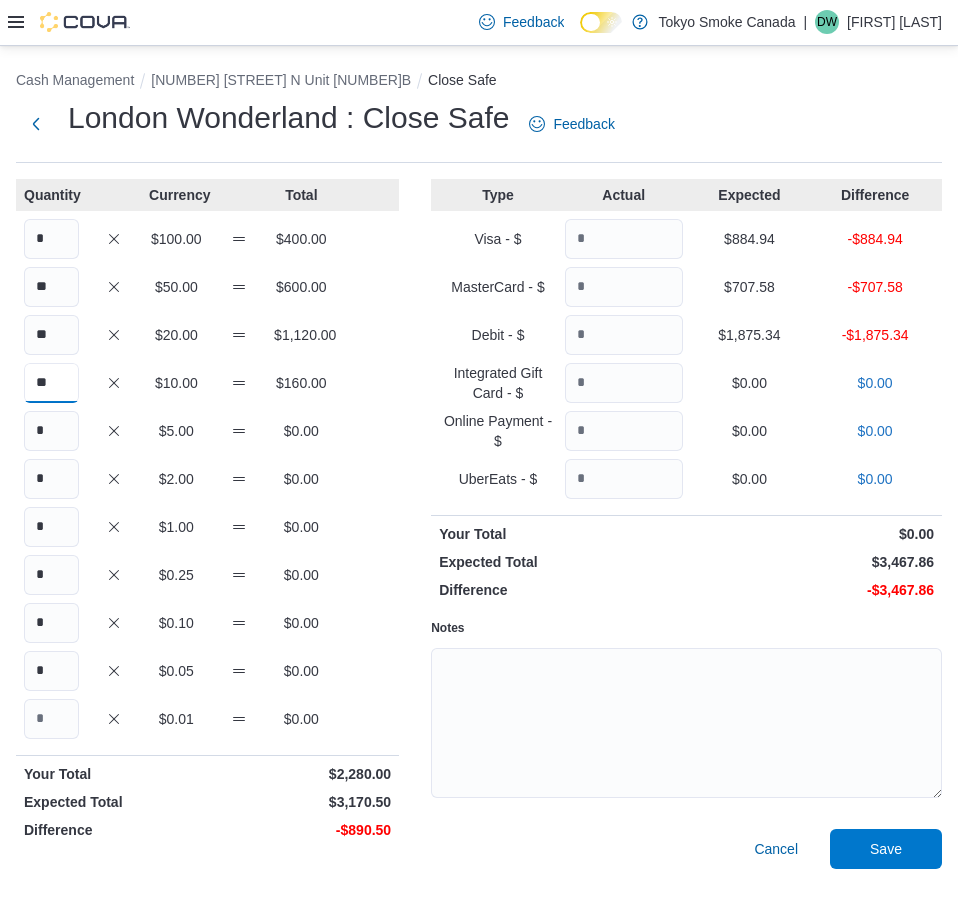 type on "**" 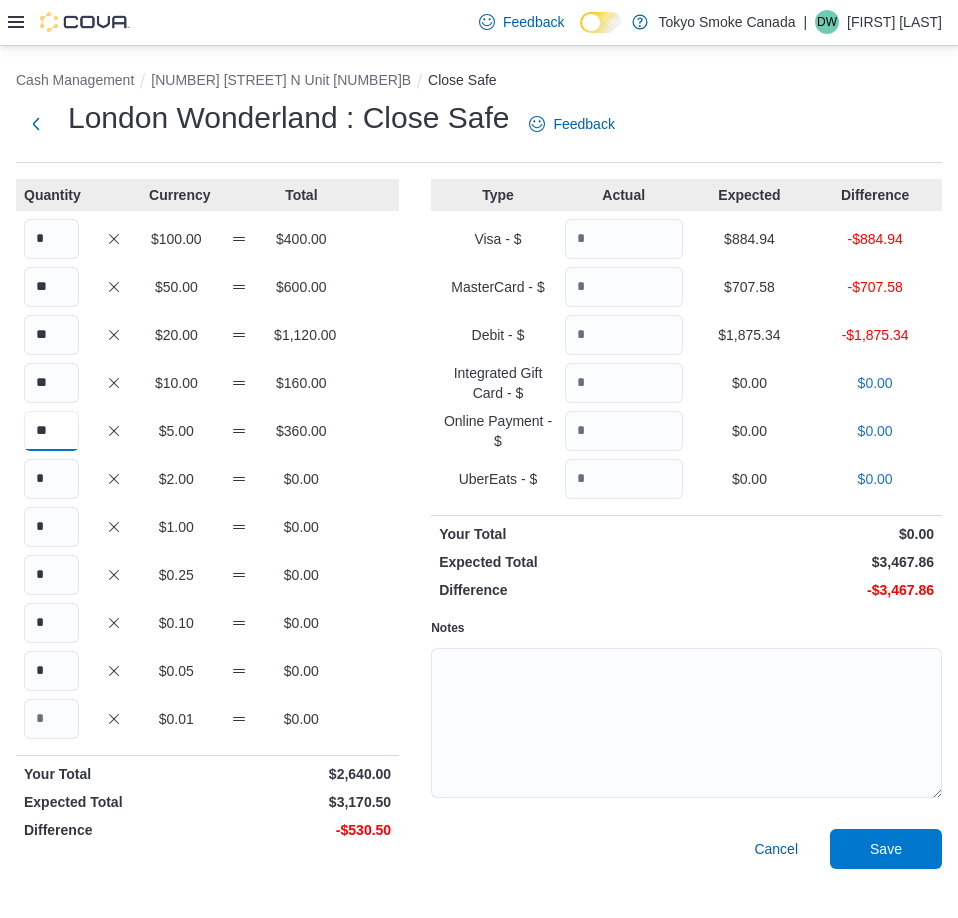 type on "**" 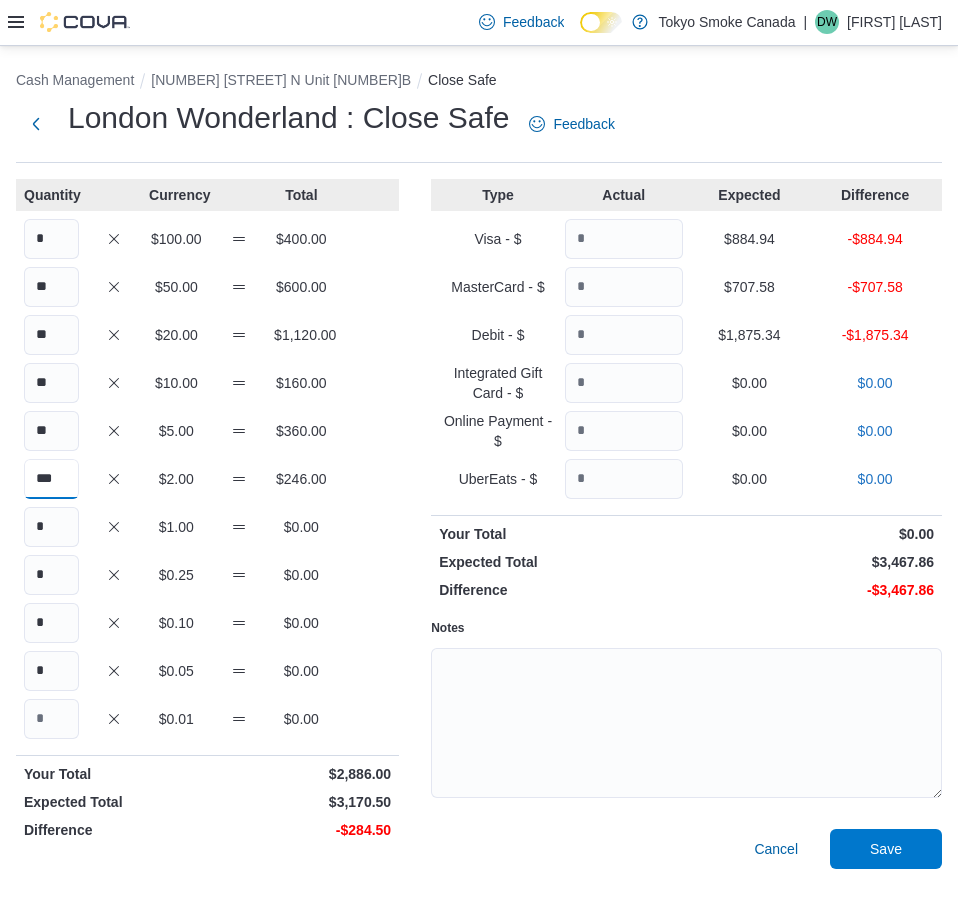 type on "***" 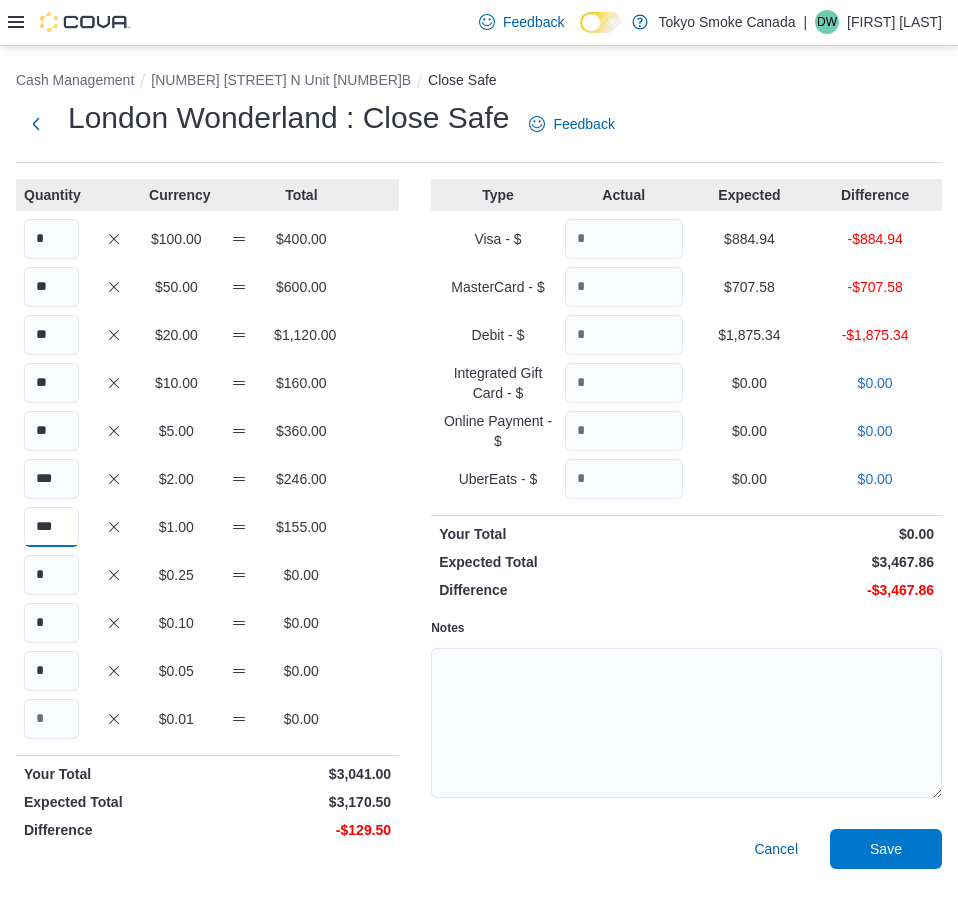 type on "***" 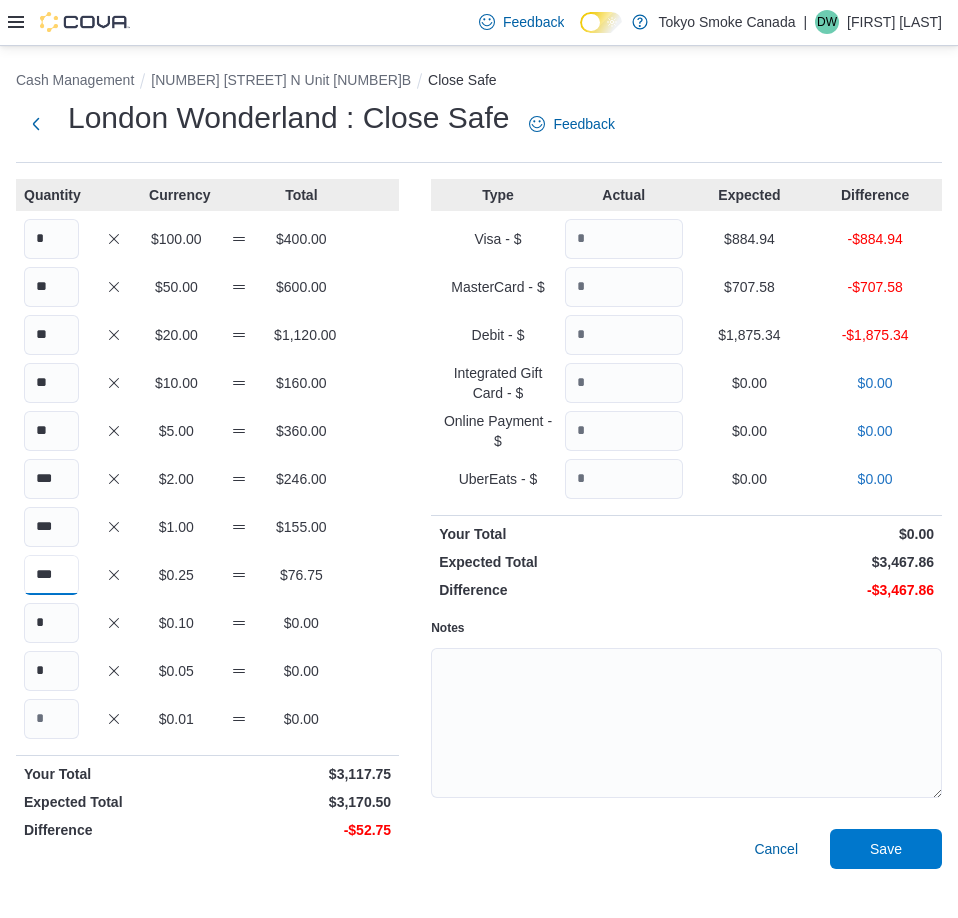 type on "***" 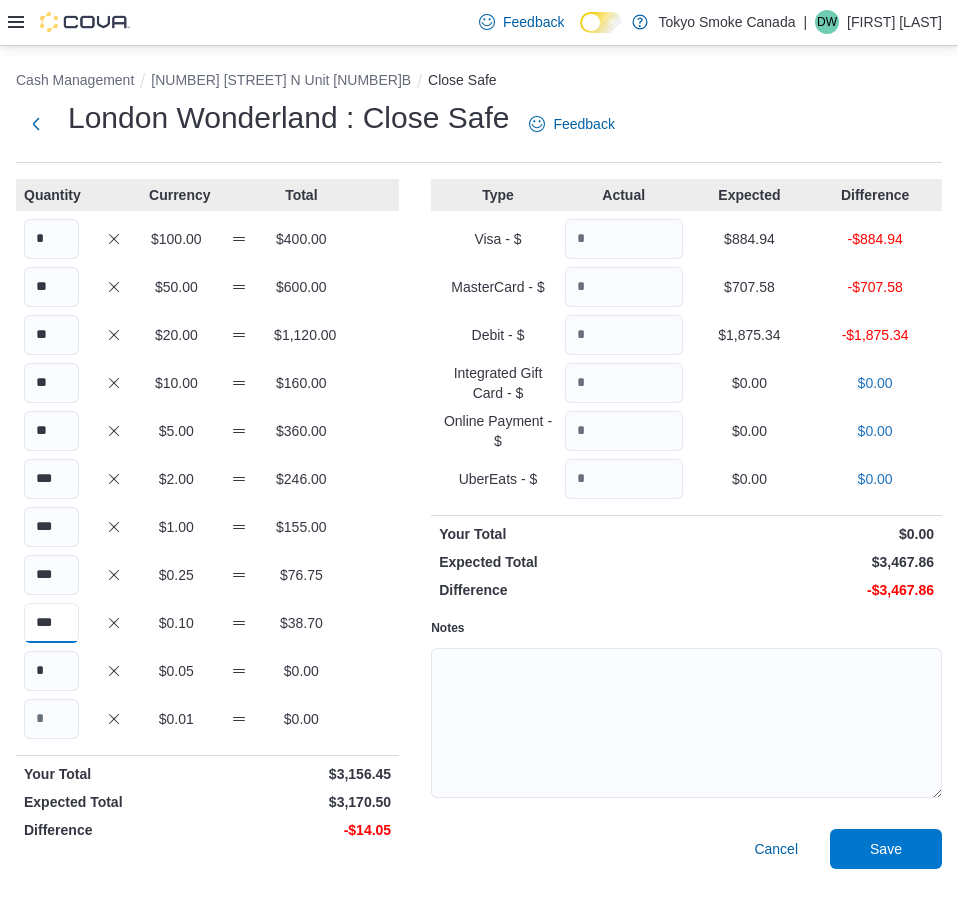 type on "***" 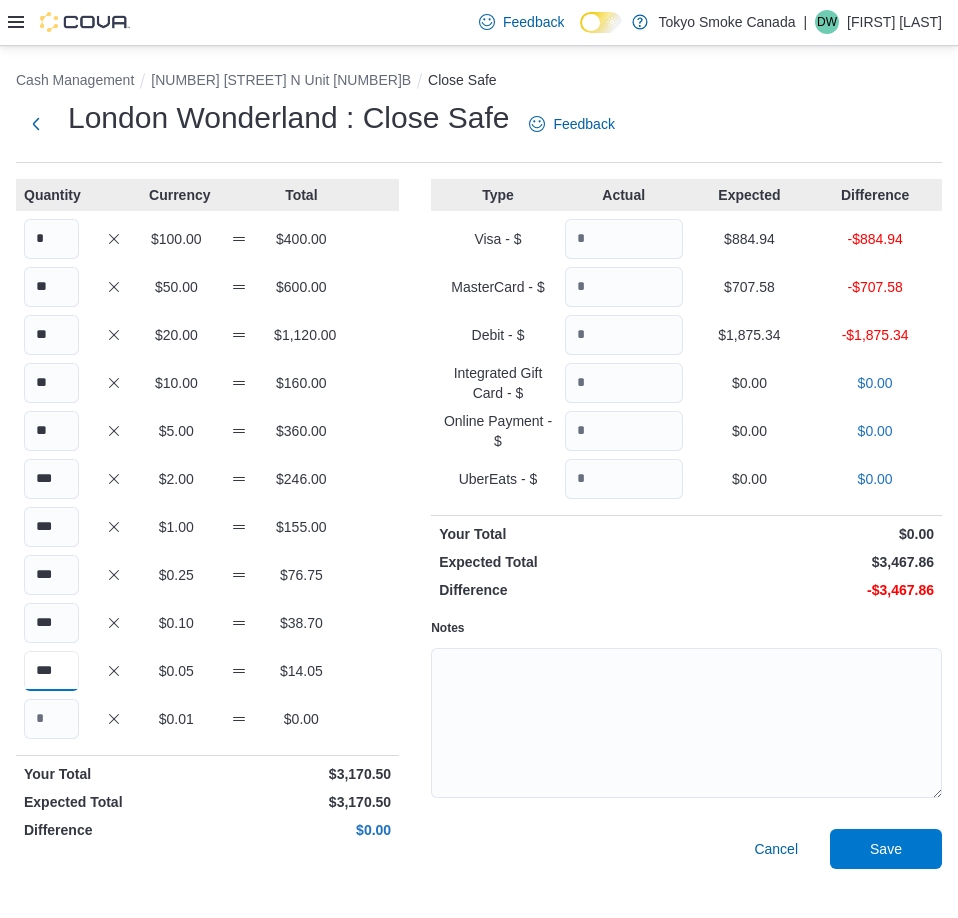 type on "***" 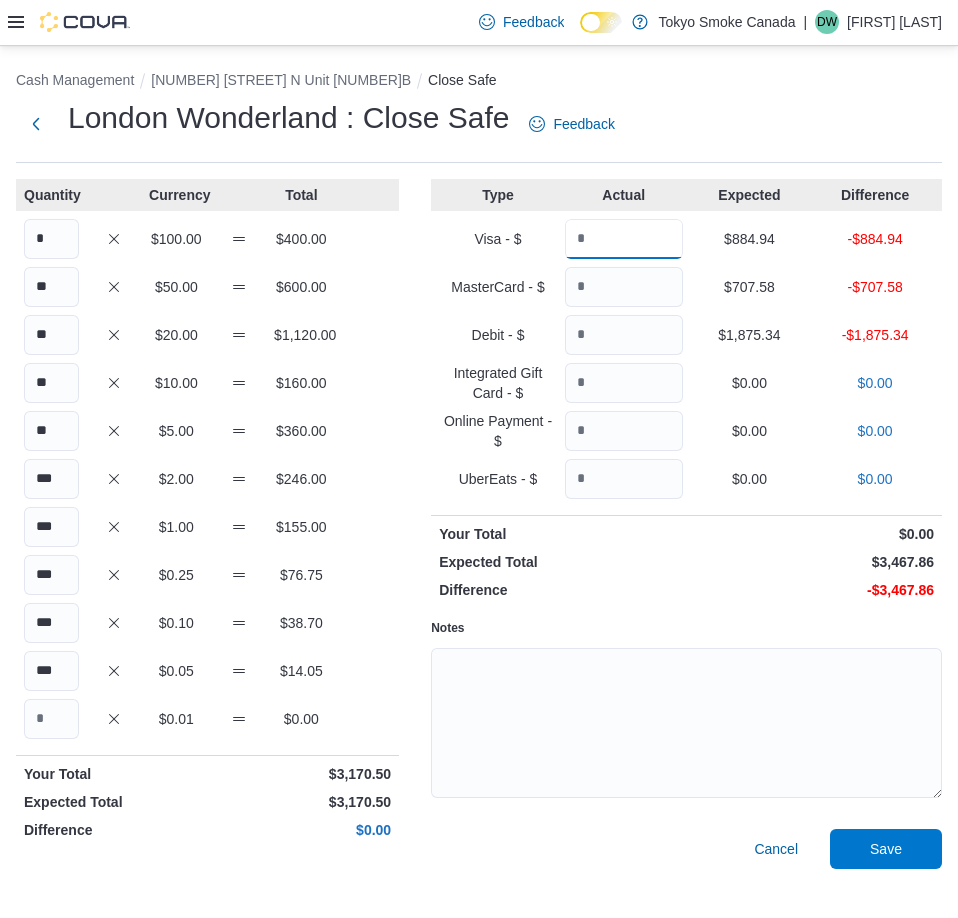 click at bounding box center [624, 239] 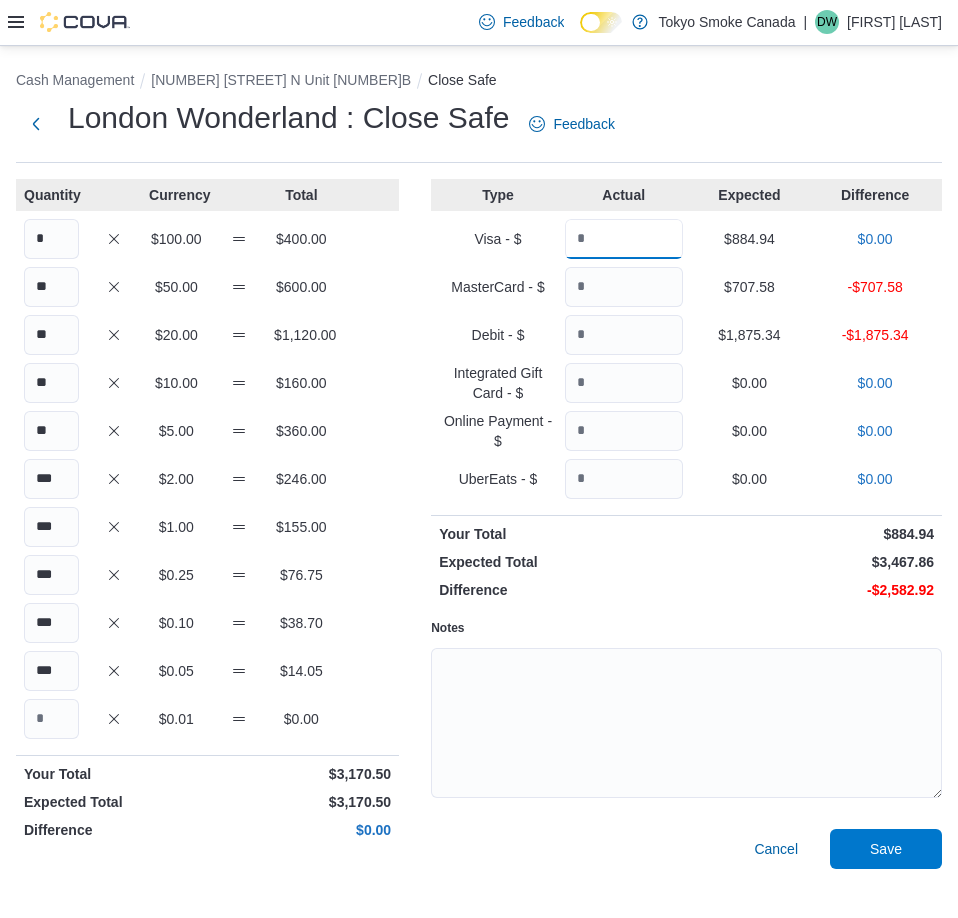 type on "******" 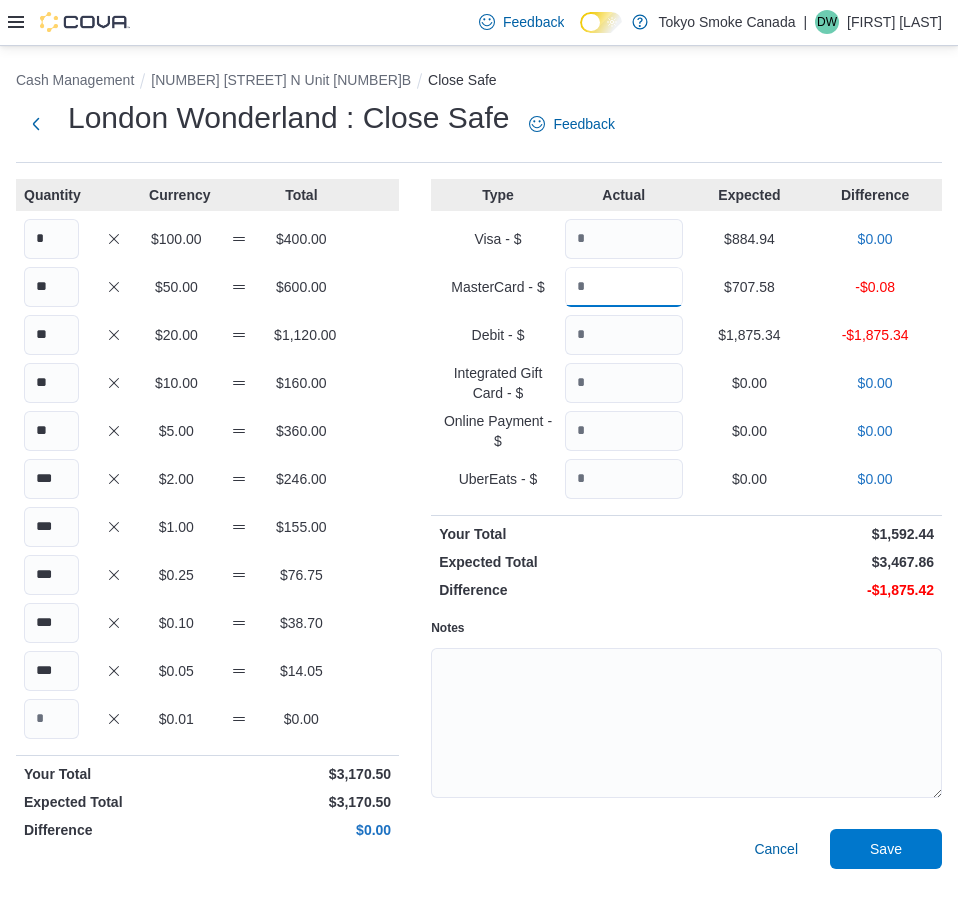 type on "******" 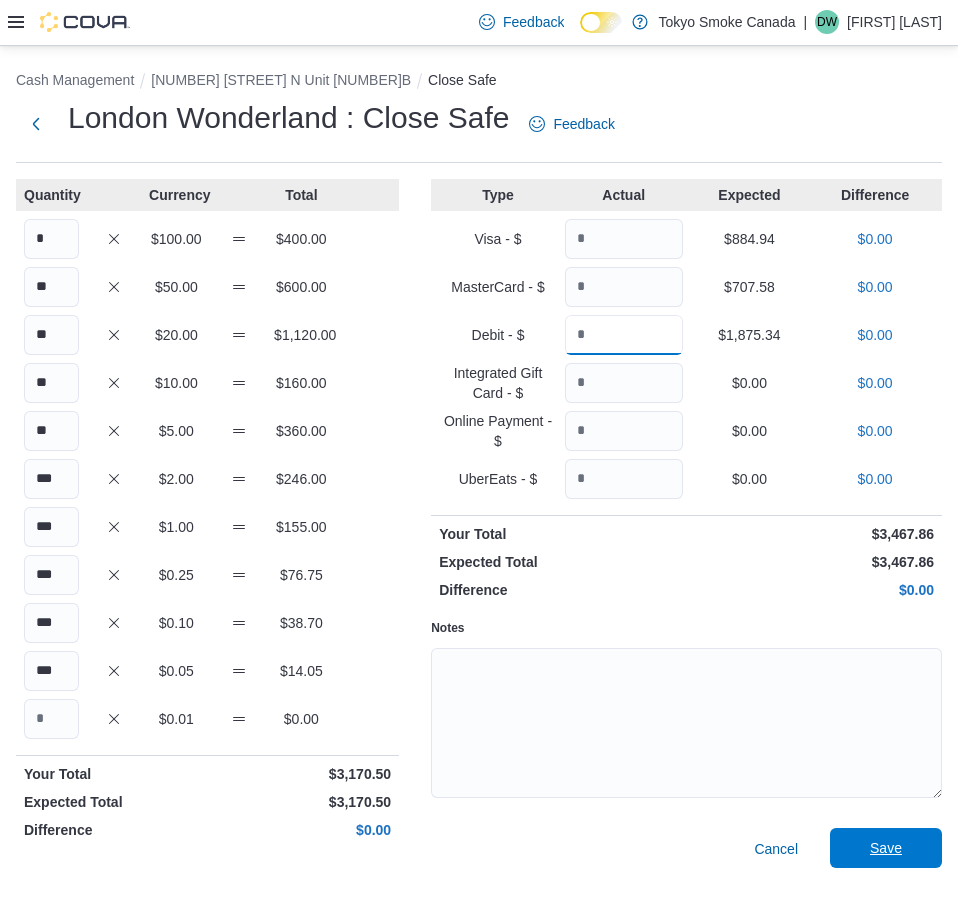 type on "*******" 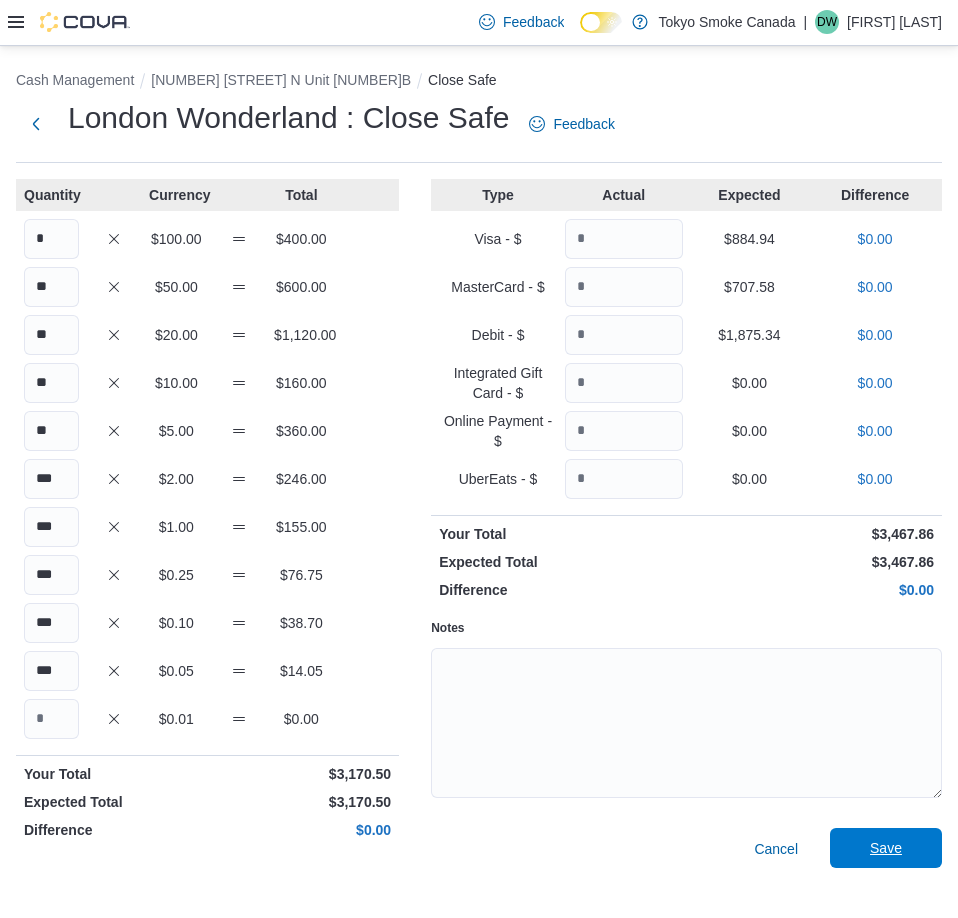 click on "Save" at bounding box center [886, 848] 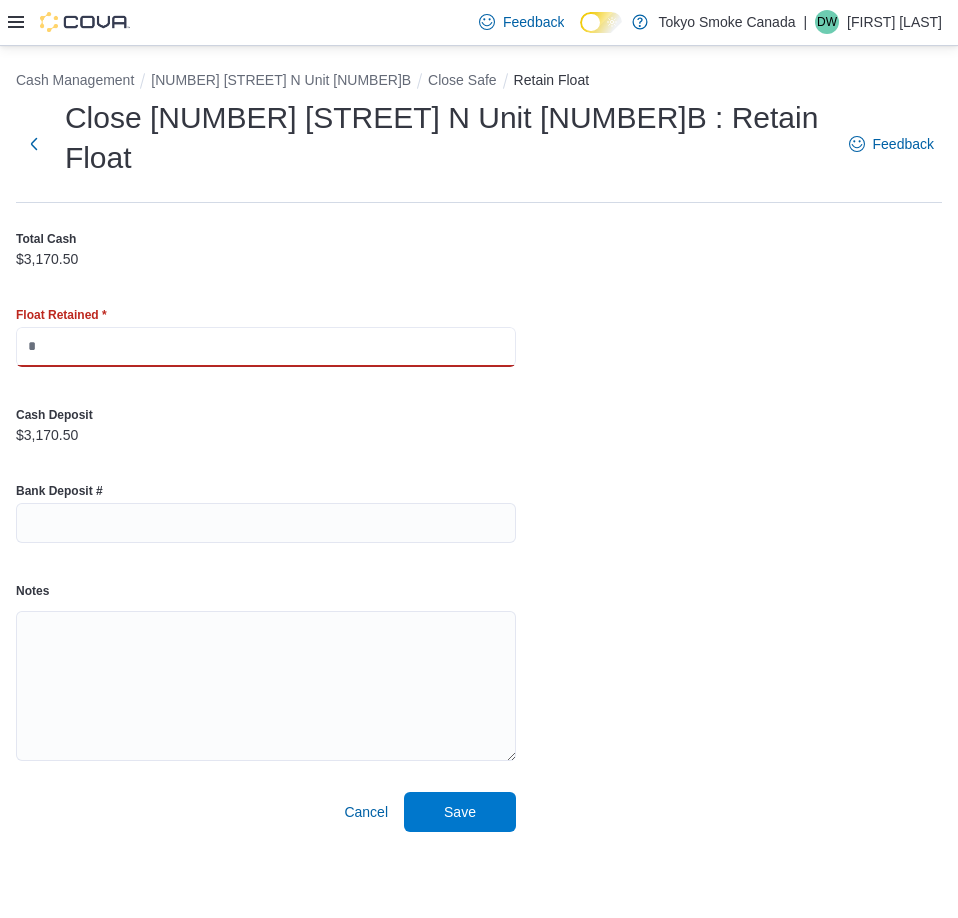 click at bounding box center [266, 347] 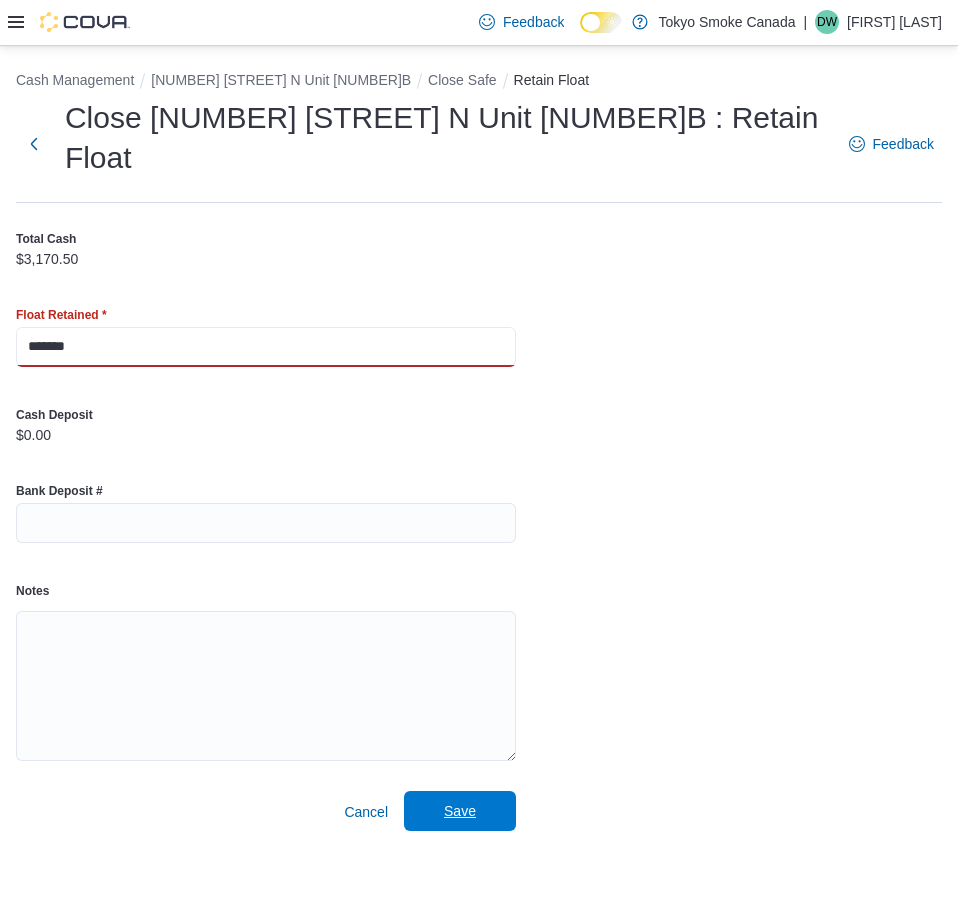 type on "*******" 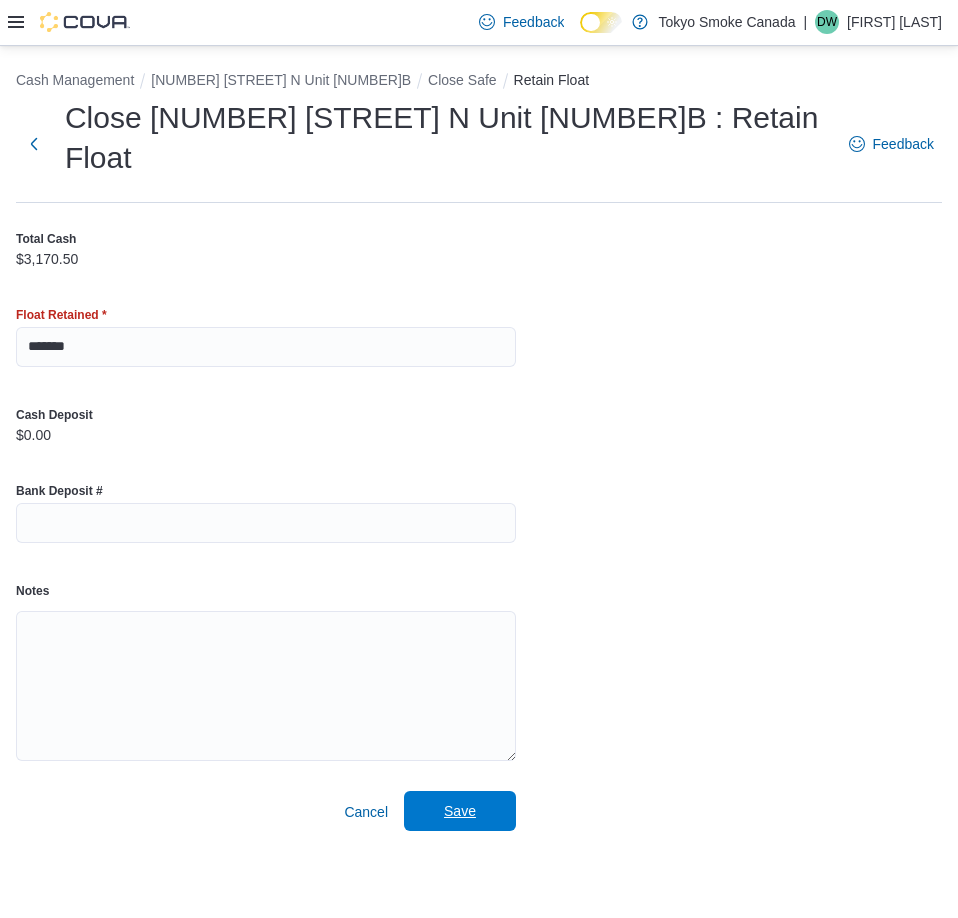 click on "Save" at bounding box center (460, 811) 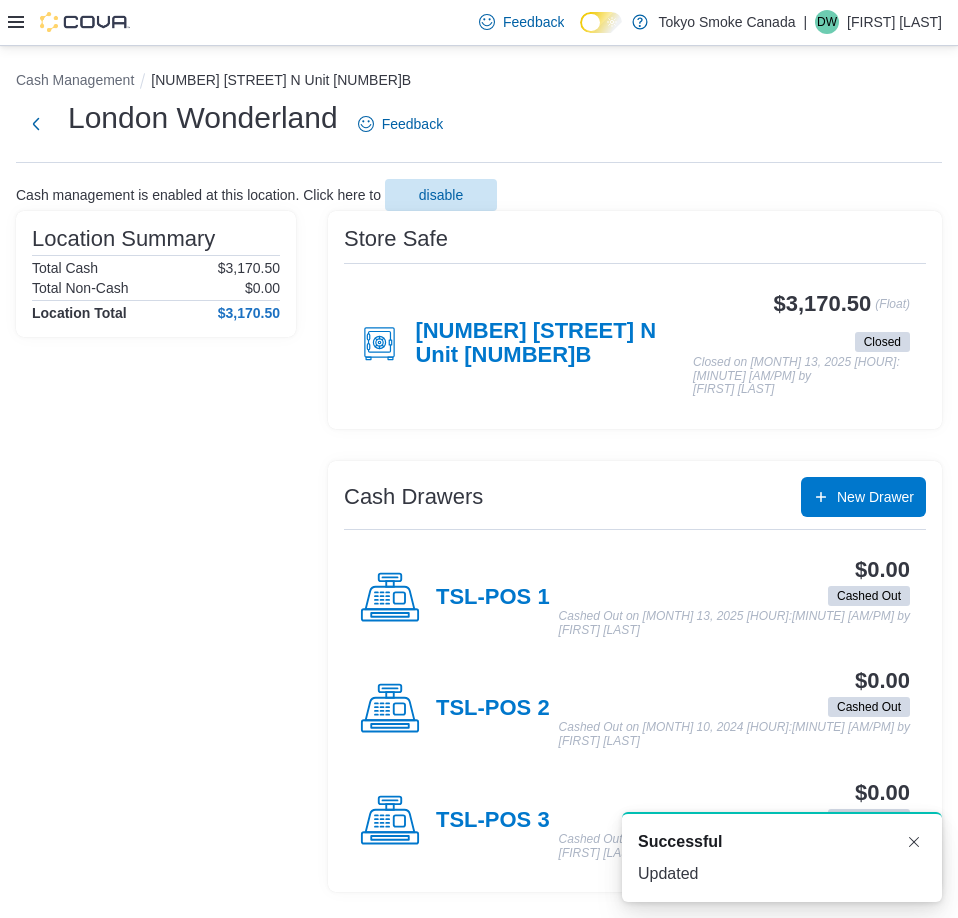 scroll, scrollTop: 0, scrollLeft: 0, axis: both 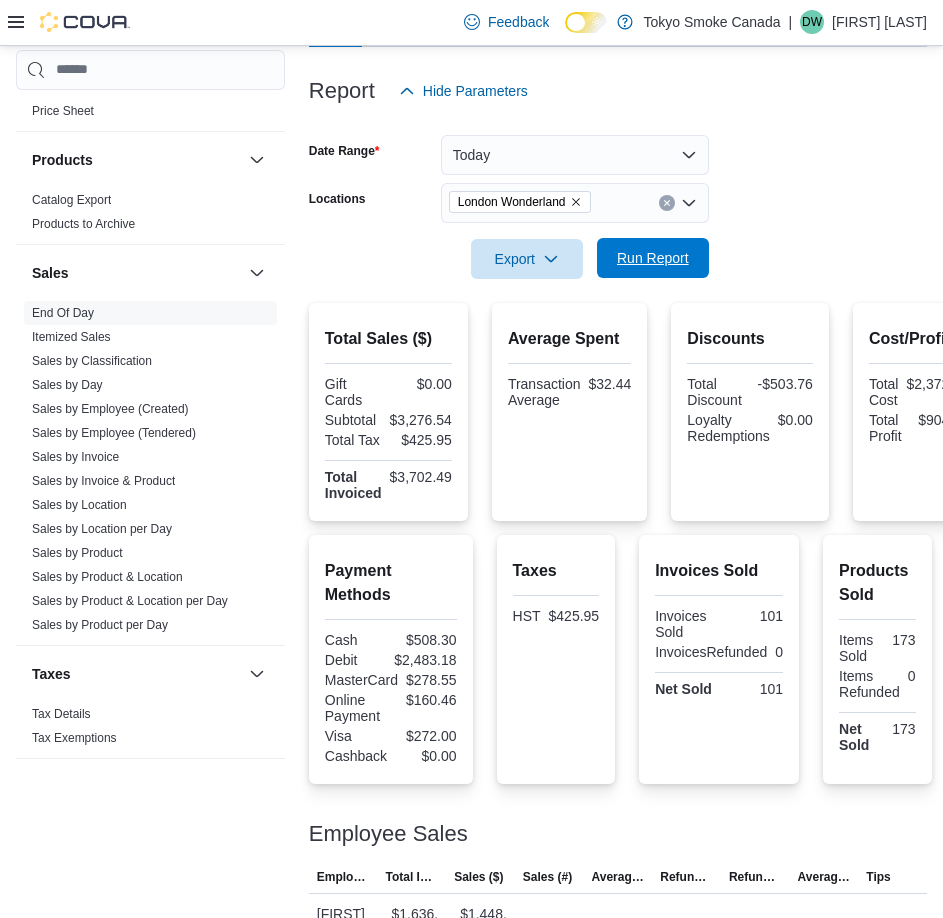 click on "Run Report" at bounding box center (653, 258) 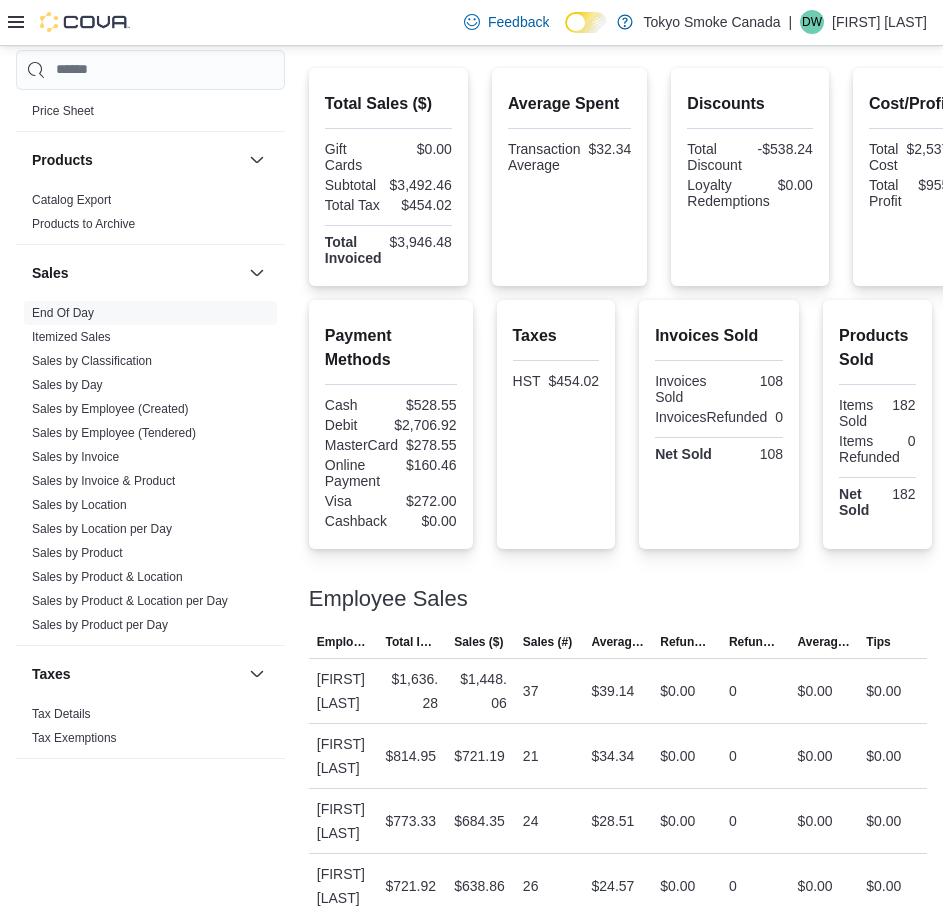 scroll, scrollTop: 421, scrollLeft: 0, axis: vertical 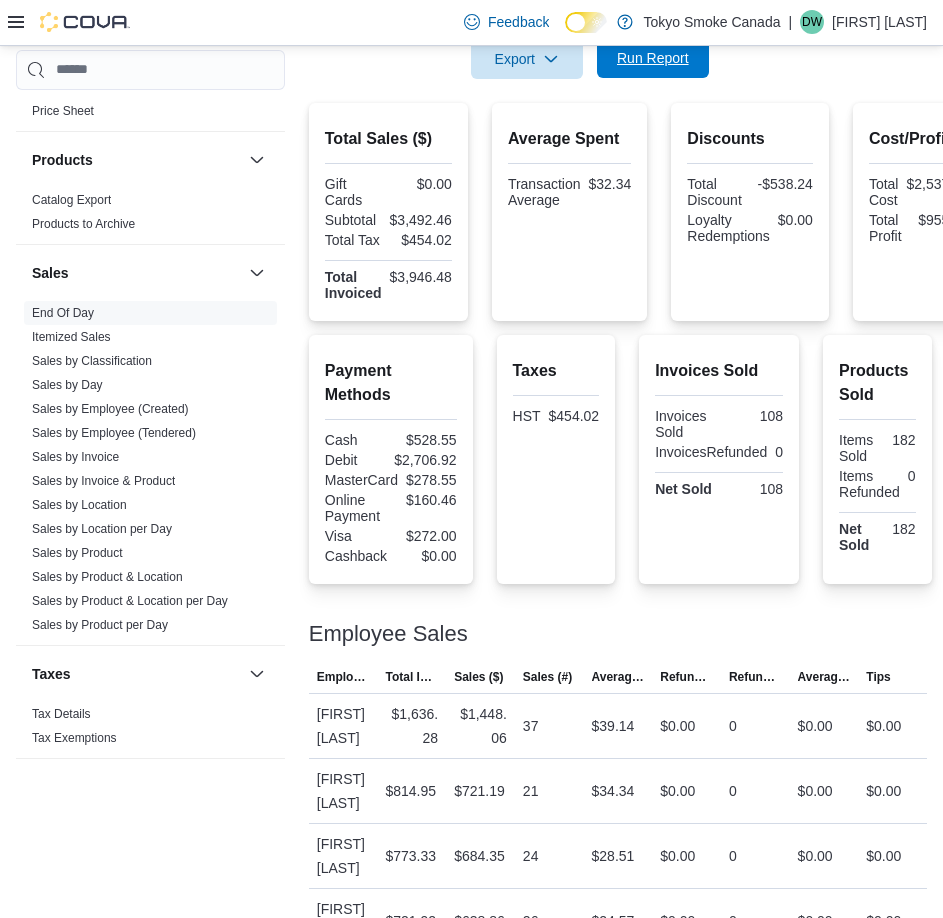 click on "Run Report" at bounding box center [653, 58] 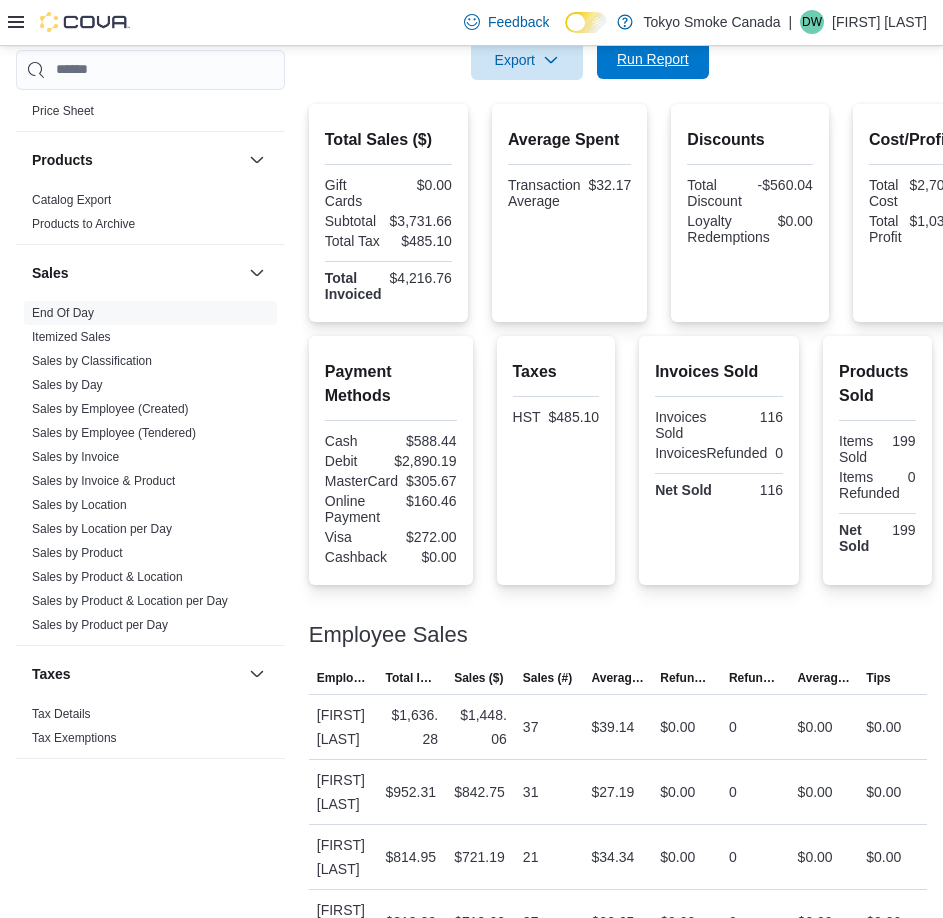 scroll, scrollTop: 421, scrollLeft: 0, axis: vertical 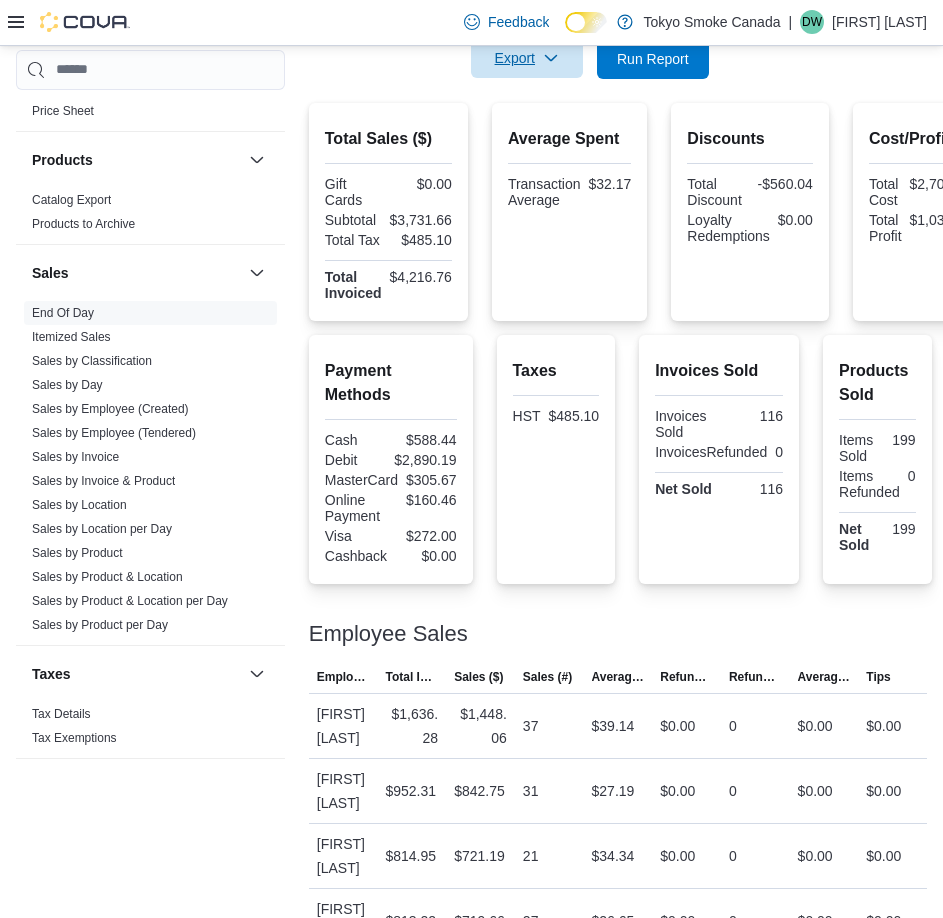 click on "Export" at bounding box center (527, 58) 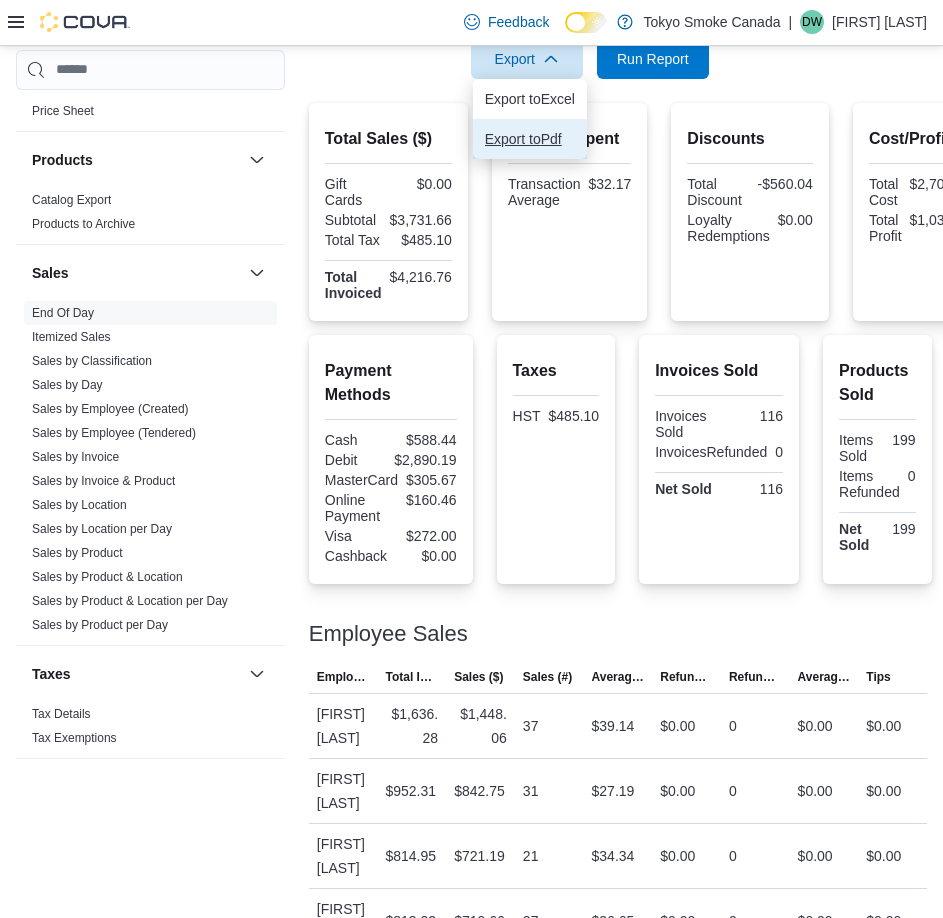 click on "Export to  Pdf" at bounding box center (530, 139) 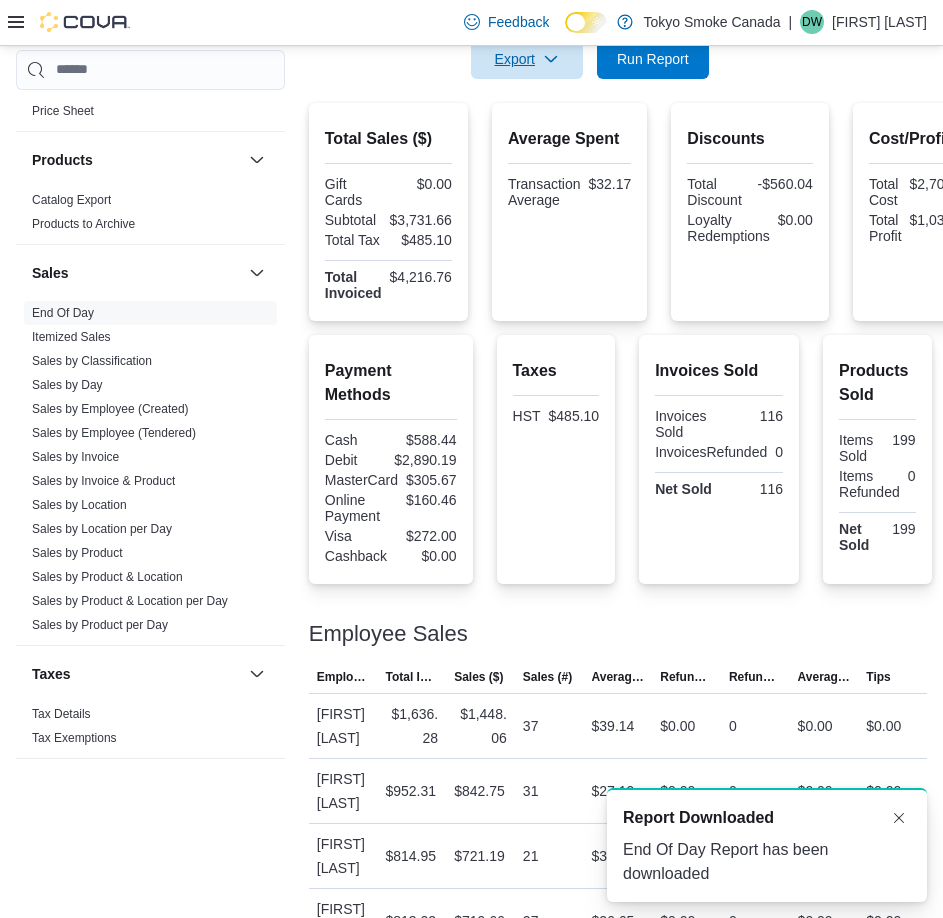 scroll, scrollTop: 0, scrollLeft: 0, axis: both 